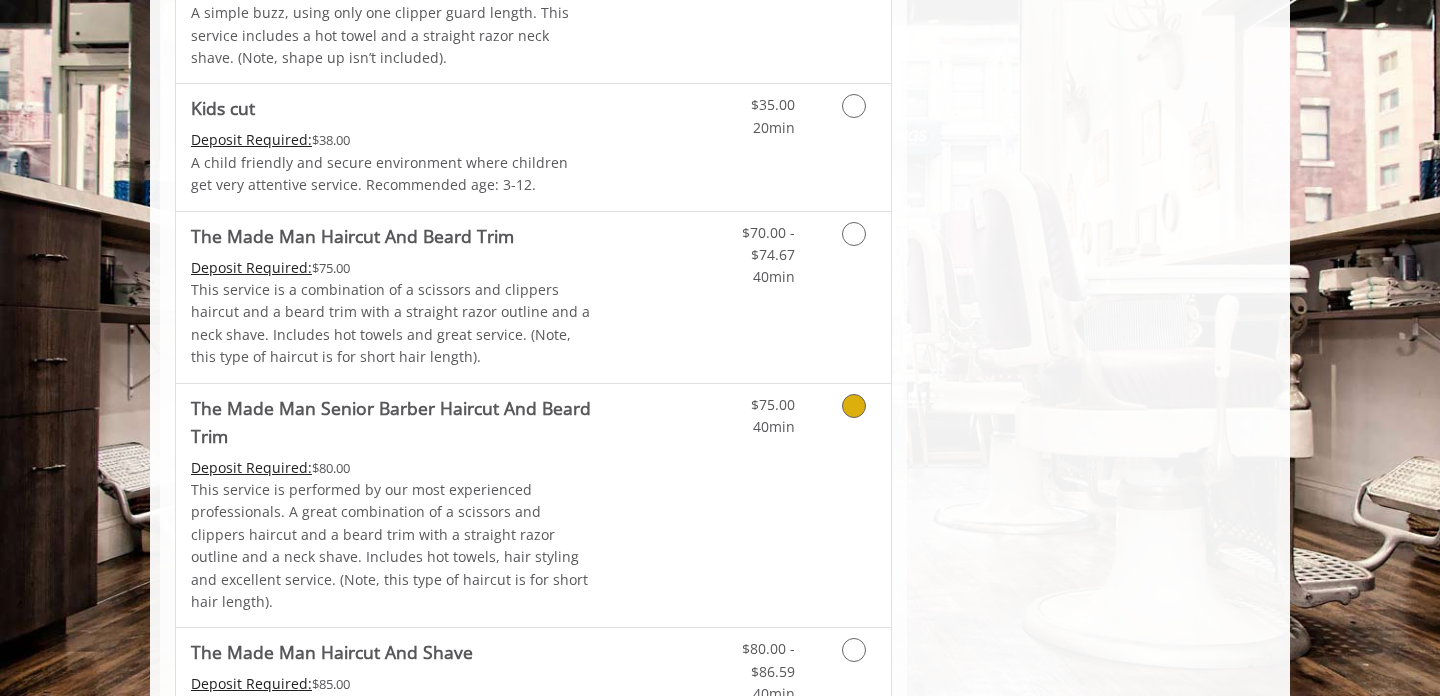 scroll, scrollTop: 1332, scrollLeft: 0, axis: vertical 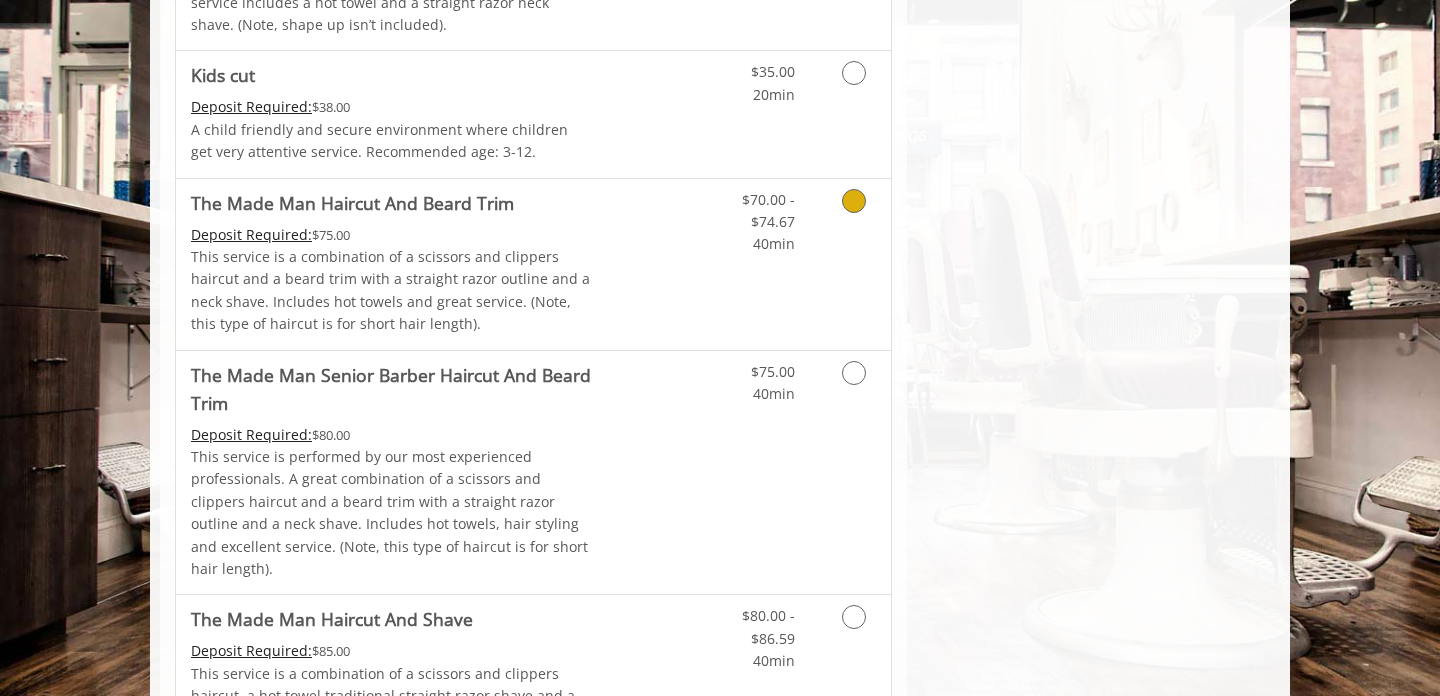 click at bounding box center [850, 217] 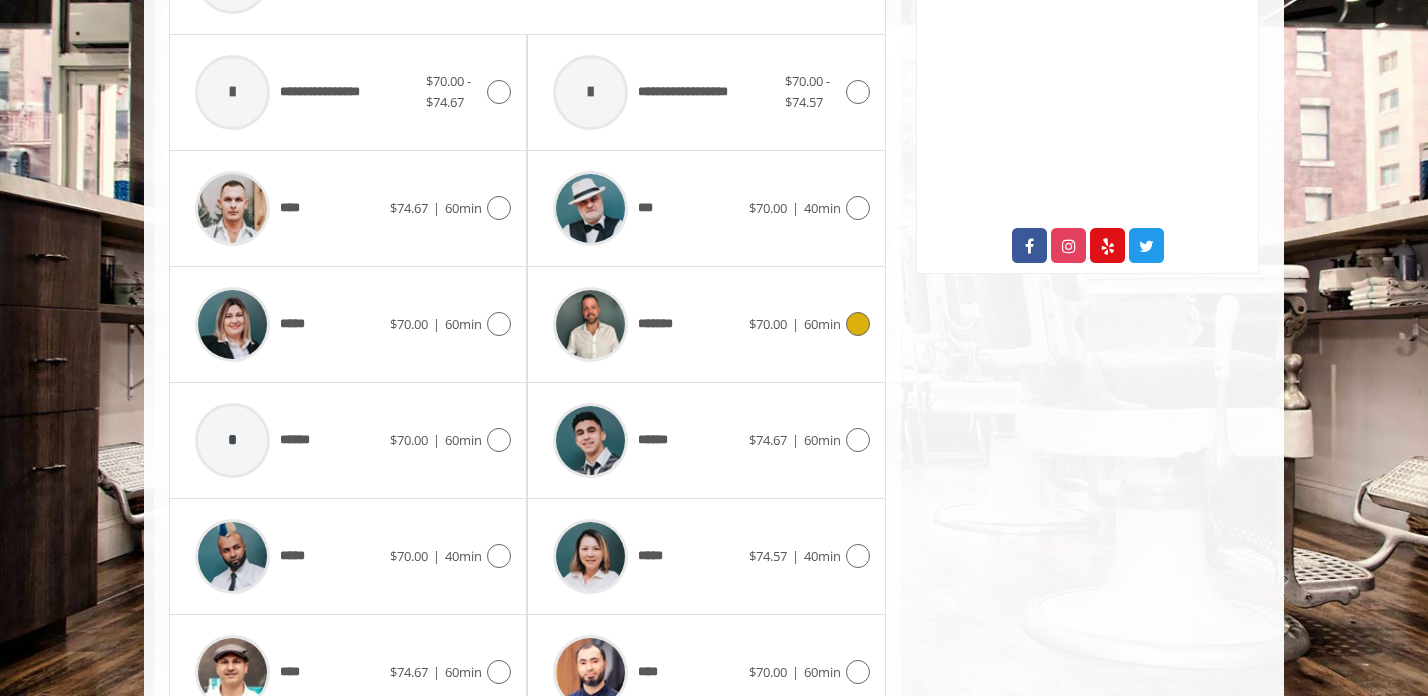 scroll, scrollTop: 968, scrollLeft: 0, axis: vertical 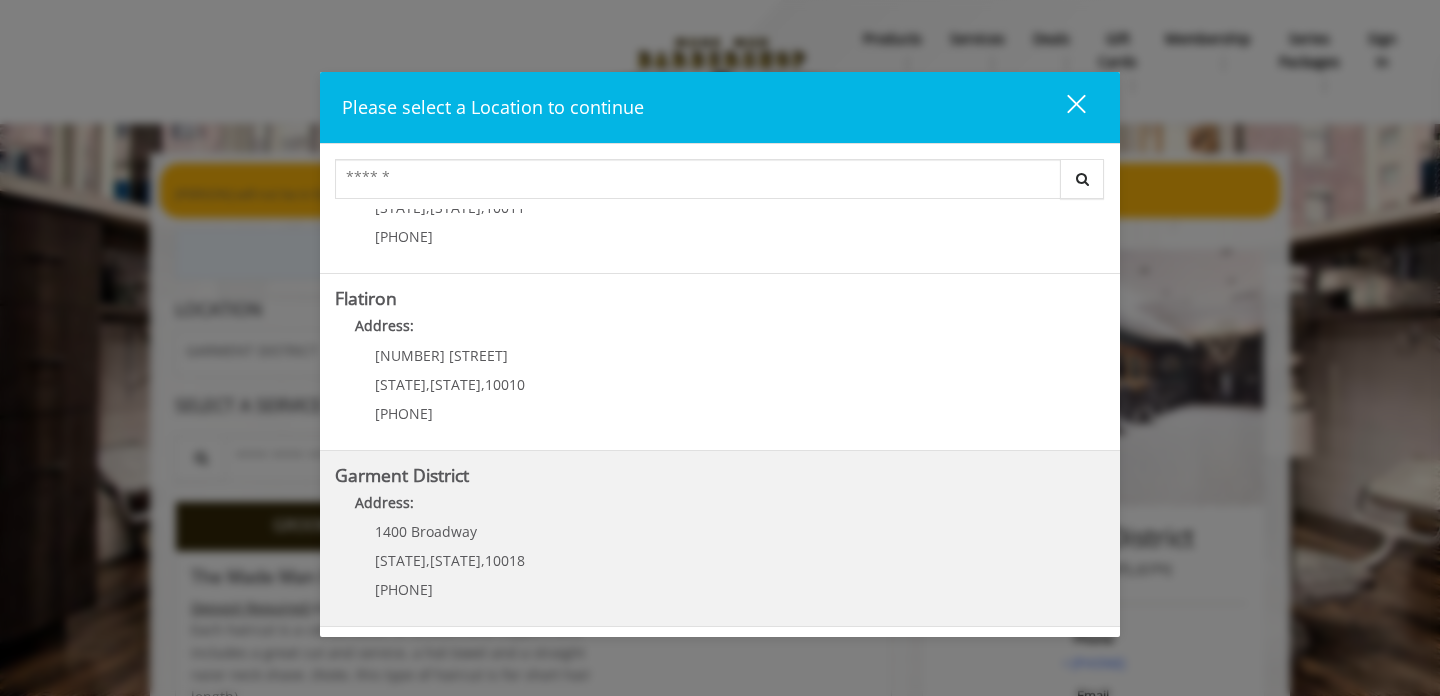 click on "New York" at bounding box center (455, 560) 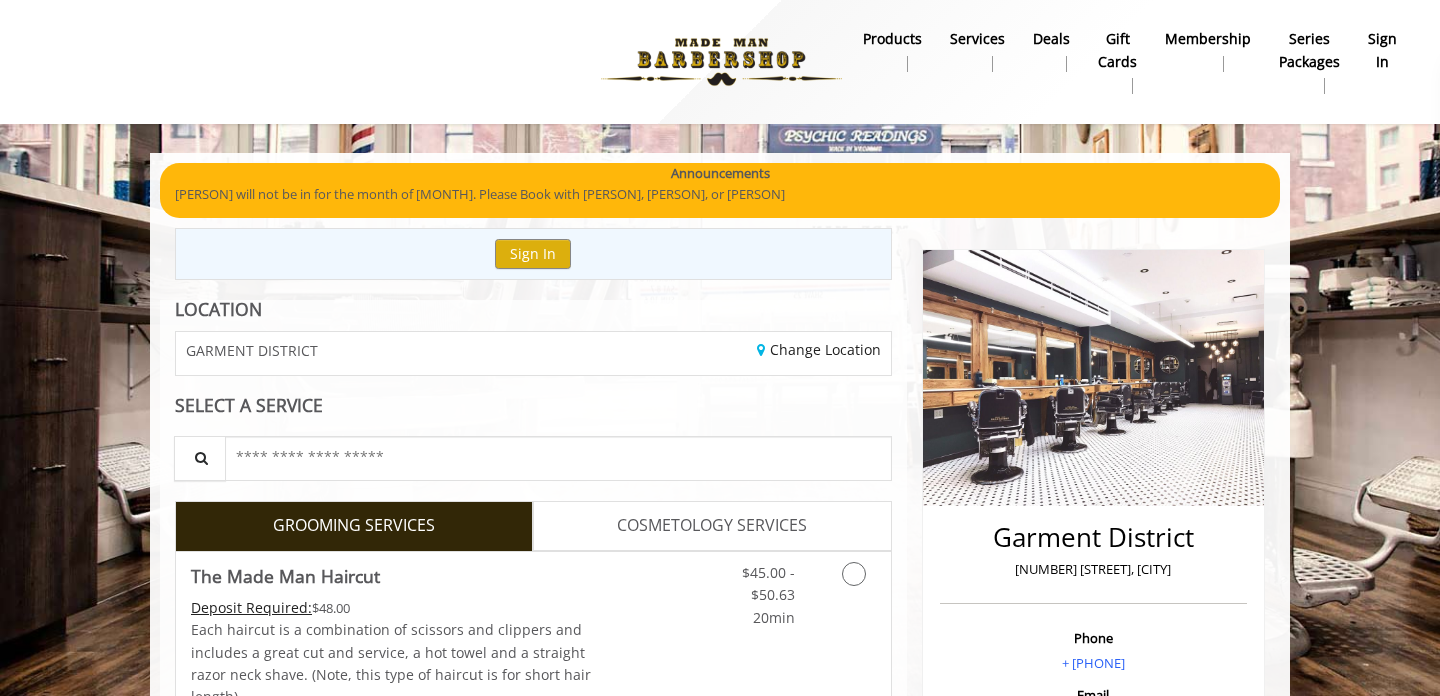 scroll, scrollTop: 166, scrollLeft: 0, axis: vertical 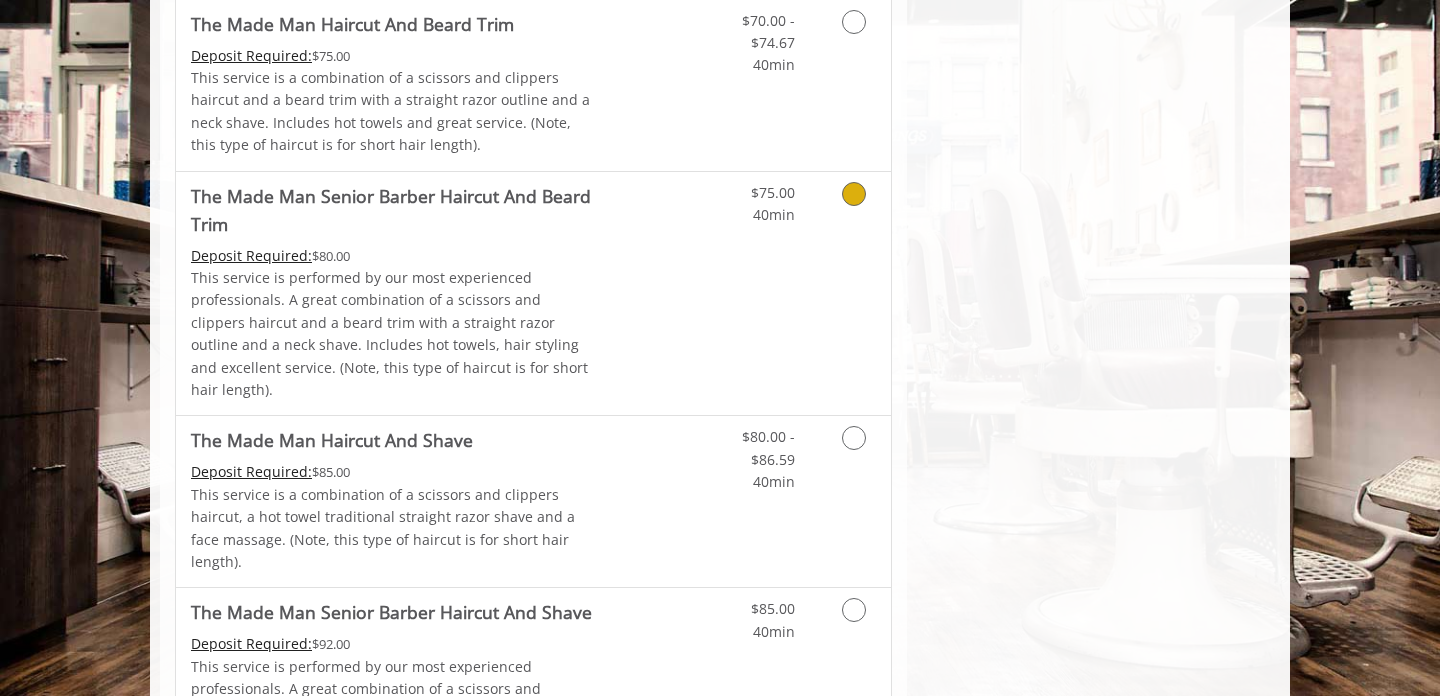 click at bounding box center (850, 199) 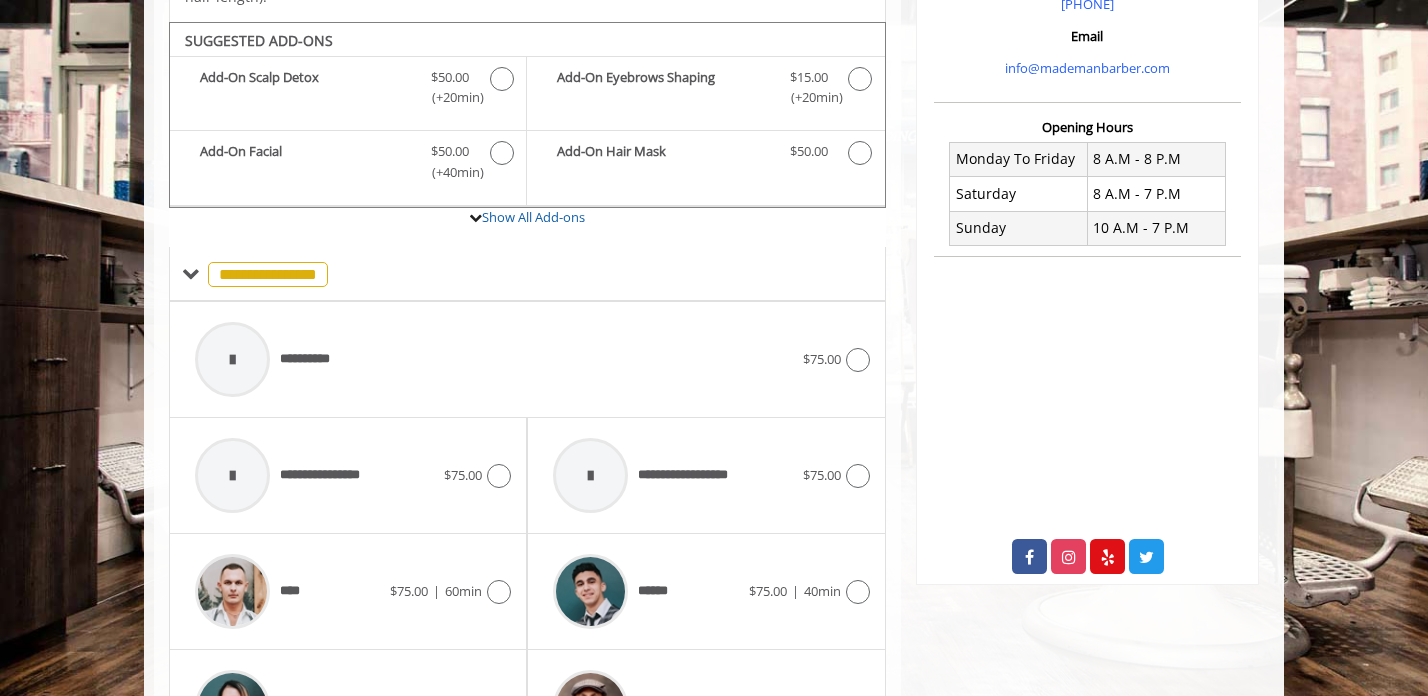 scroll, scrollTop: 775, scrollLeft: 0, axis: vertical 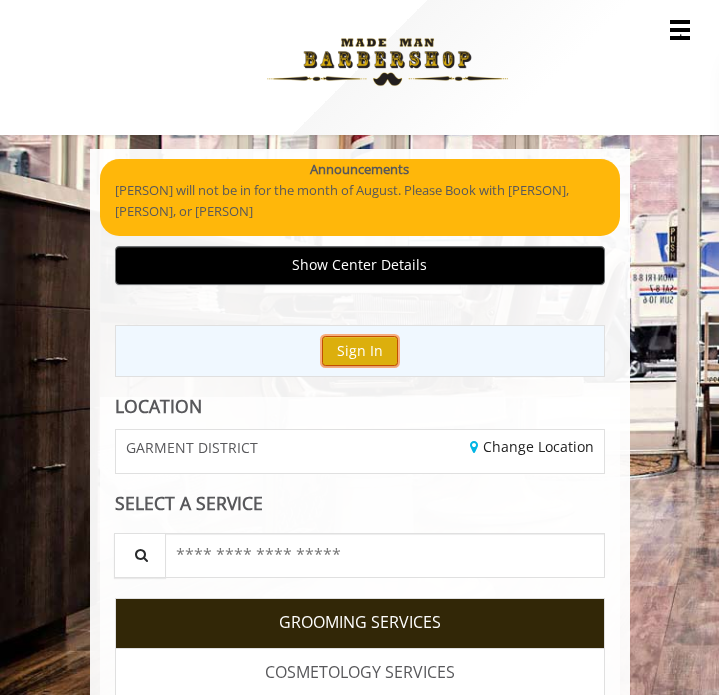 click on "Sign In" at bounding box center (360, 350) 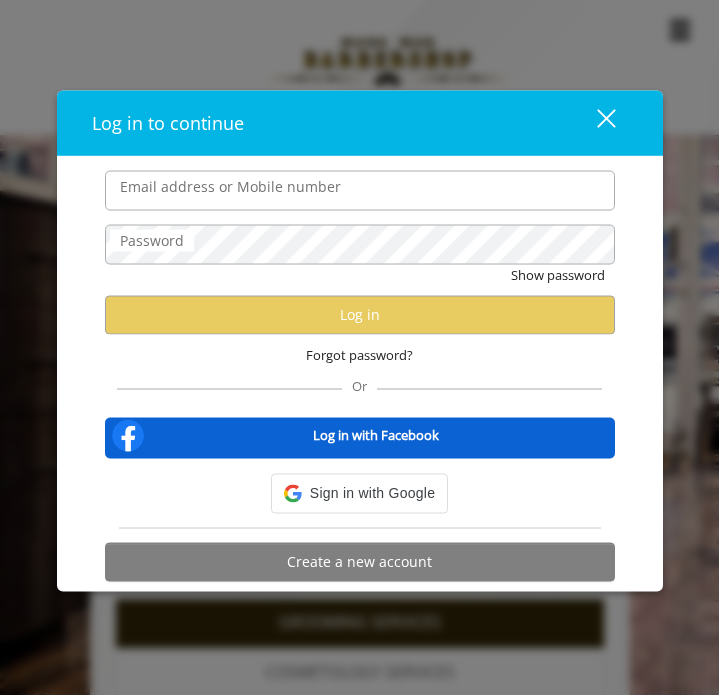 type on "**********" 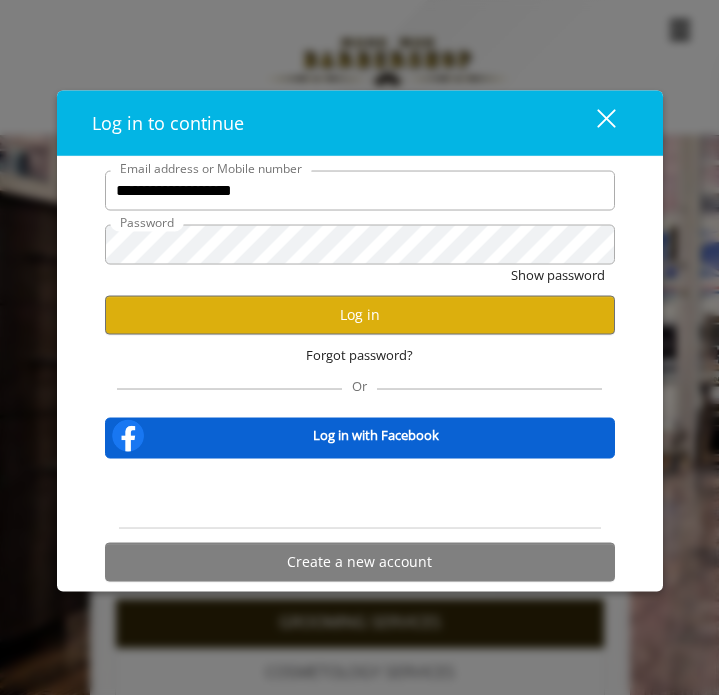 click on "close" at bounding box center (594, 122) 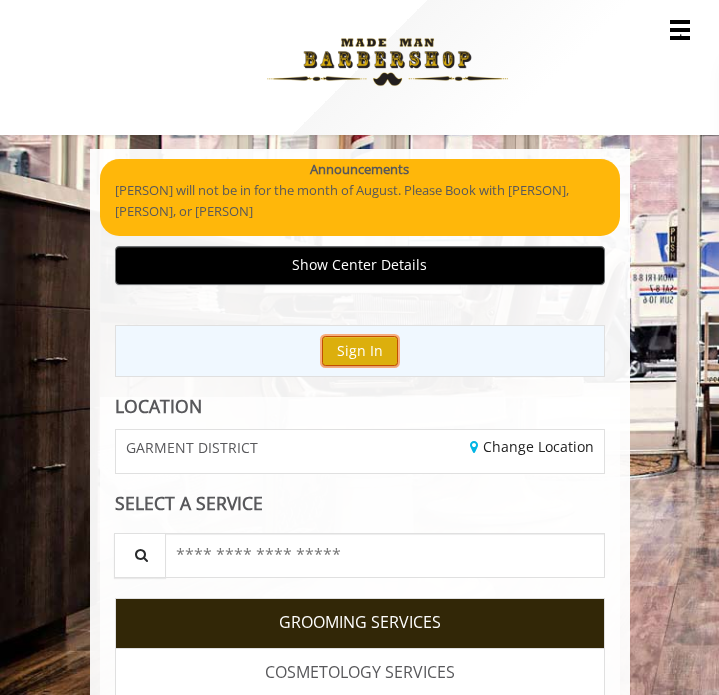 click on "Sign In" at bounding box center (360, 350) 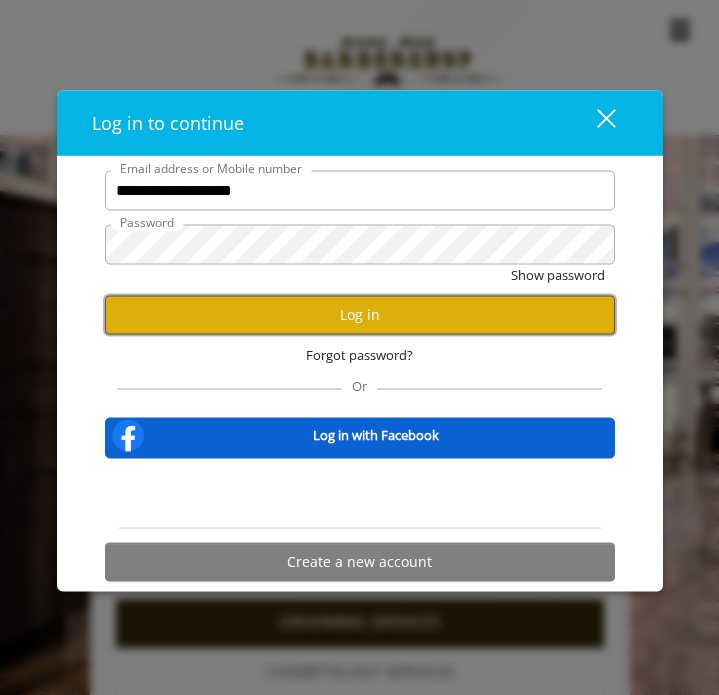 click on "Log in" at bounding box center (360, 314) 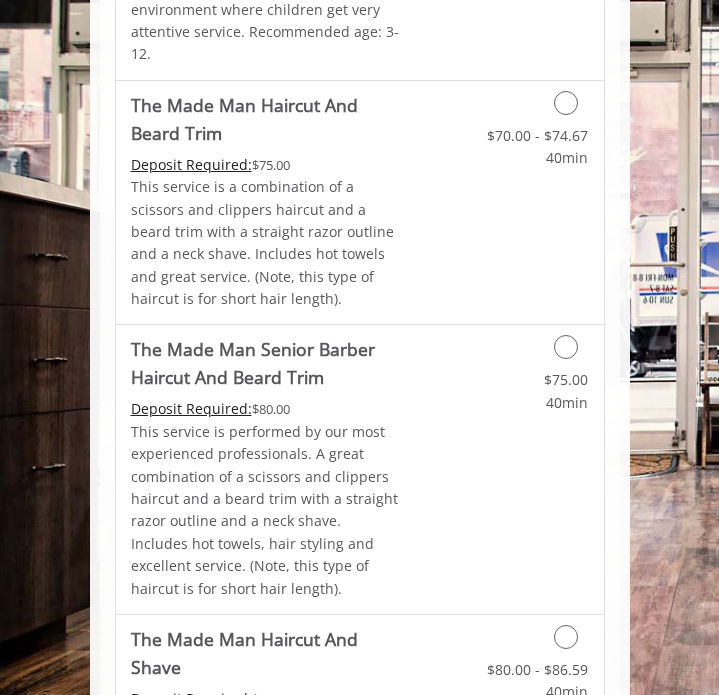 scroll, scrollTop: 1737, scrollLeft: 0, axis: vertical 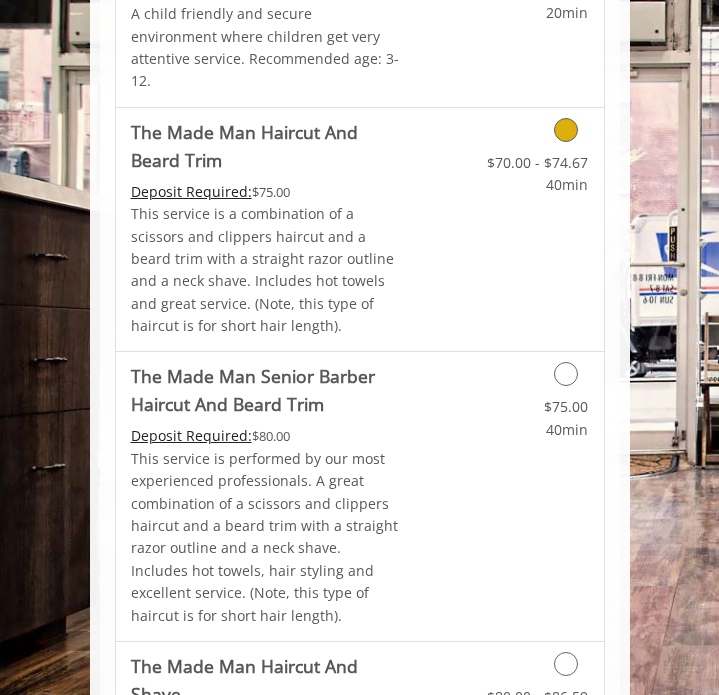 click at bounding box center [566, 130] 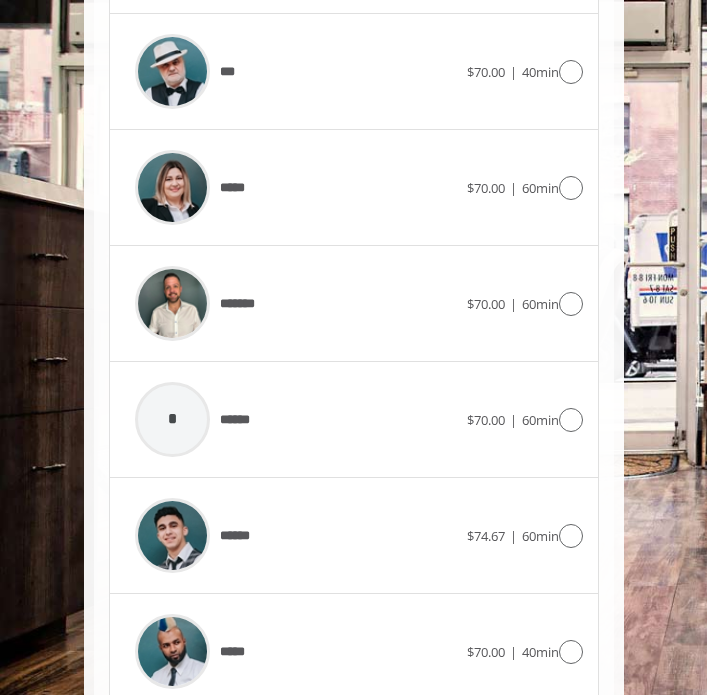 scroll, scrollTop: 1579, scrollLeft: 0, axis: vertical 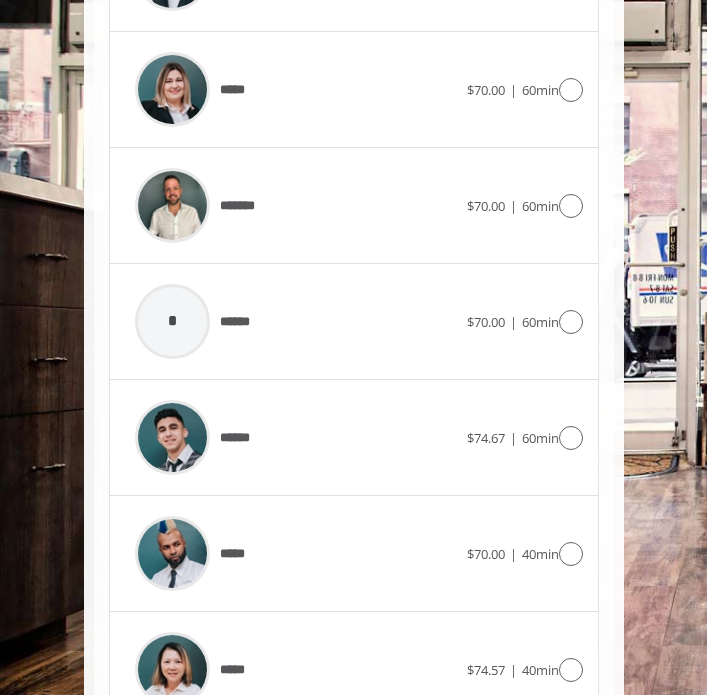 click at bounding box center [571, 438] 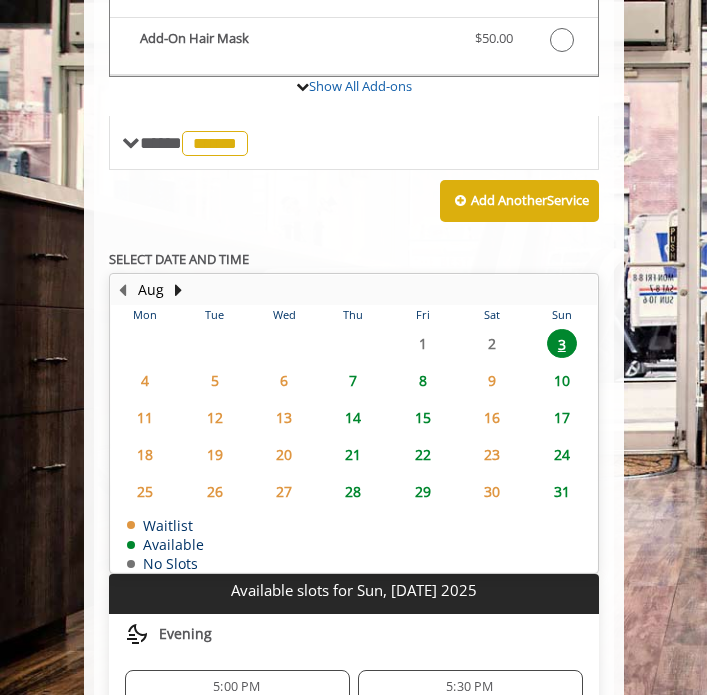 scroll, scrollTop: 947, scrollLeft: 0, axis: vertical 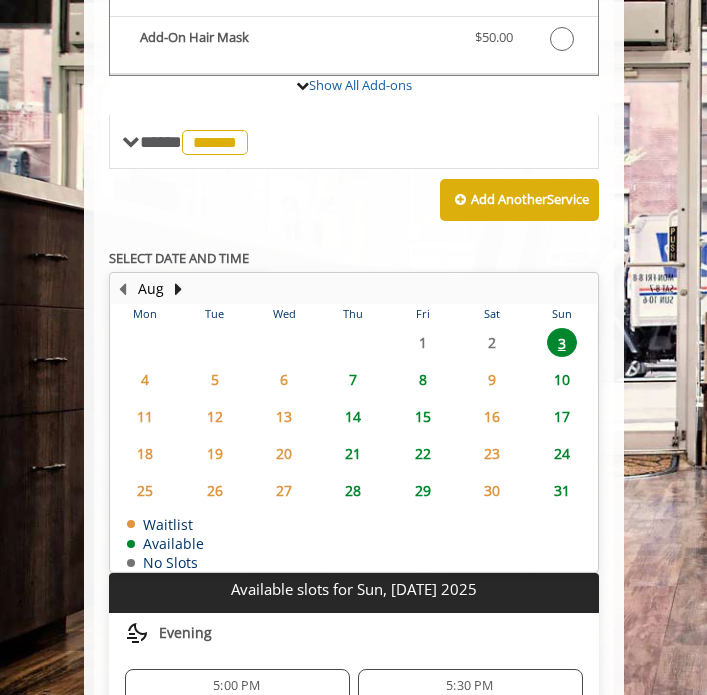 click on "8" 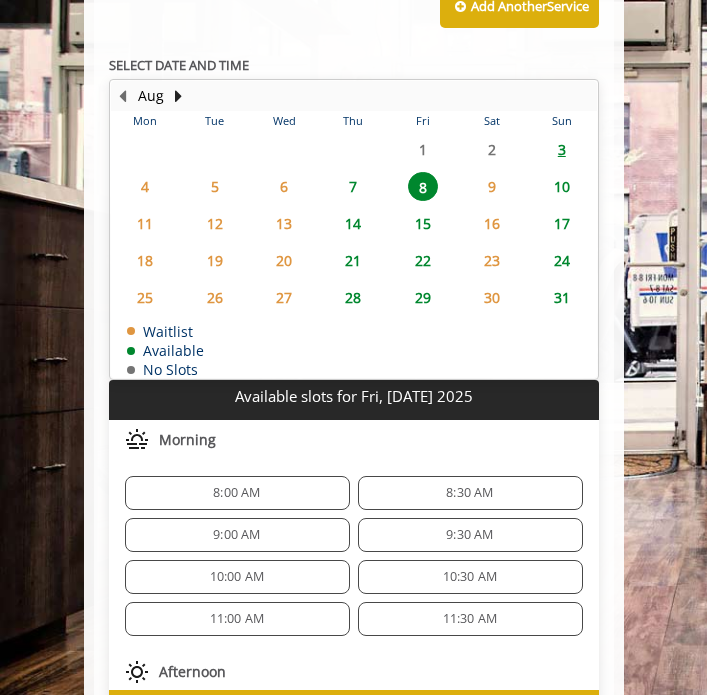 scroll, scrollTop: 1262, scrollLeft: 0, axis: vertical 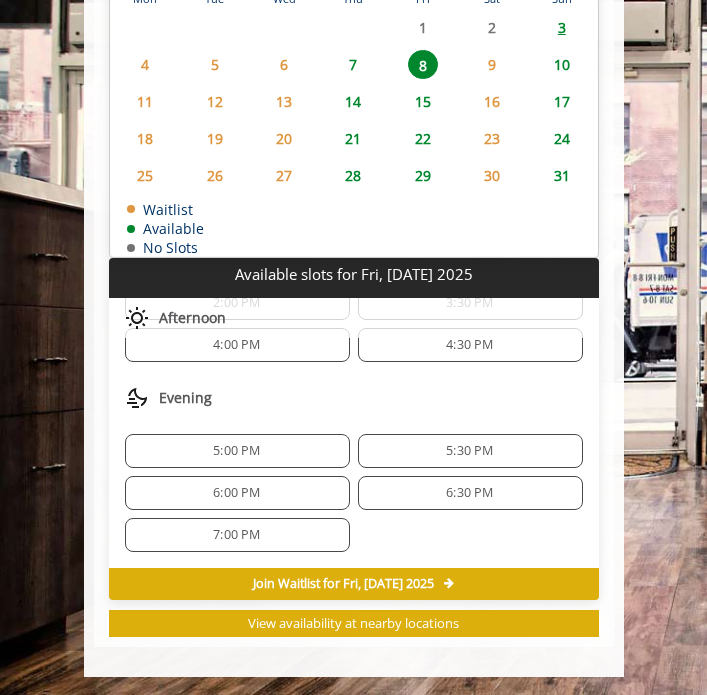 click on "5:30 PM" 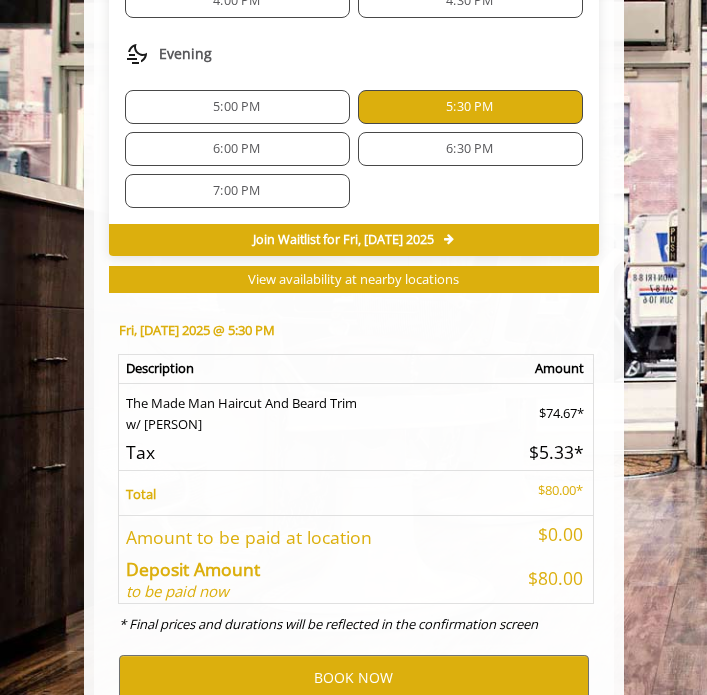 scroll, scrollTop: 1691, scrollLeft: 0, axis: vertical 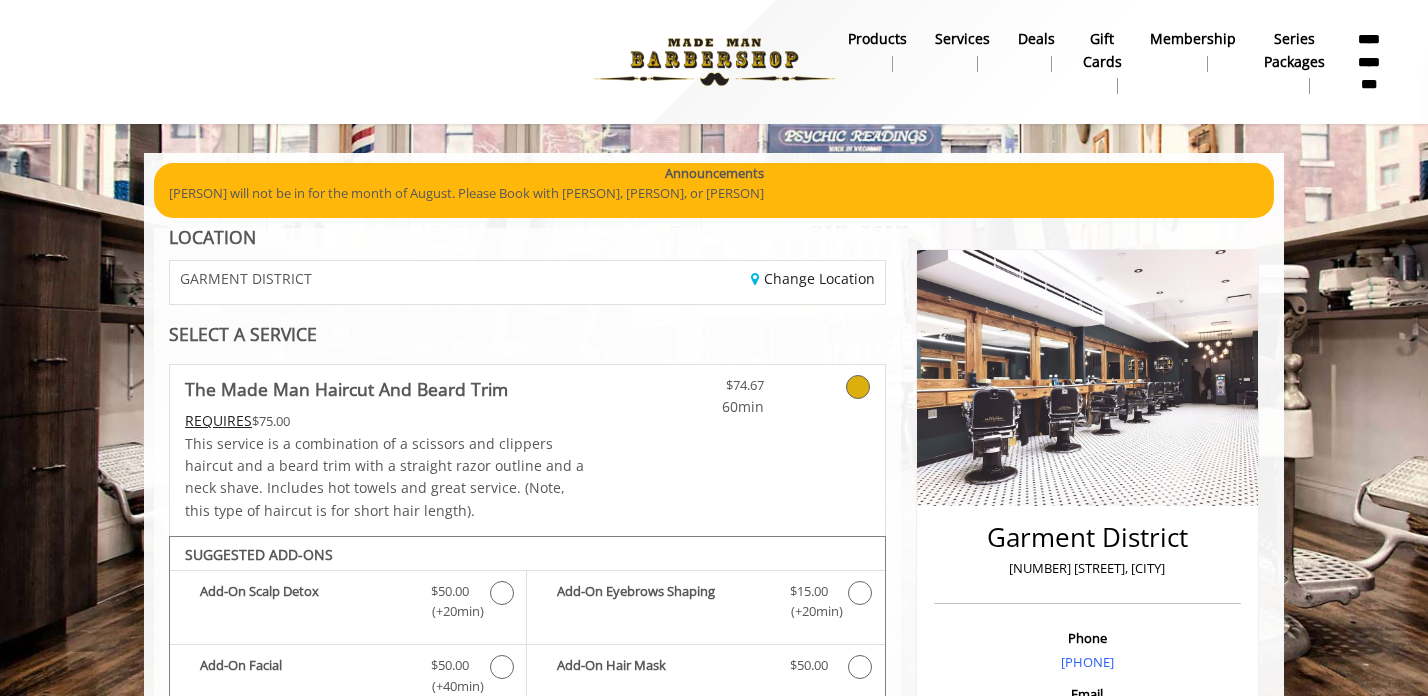click on "Membership" at bounding box center [1193, 39] 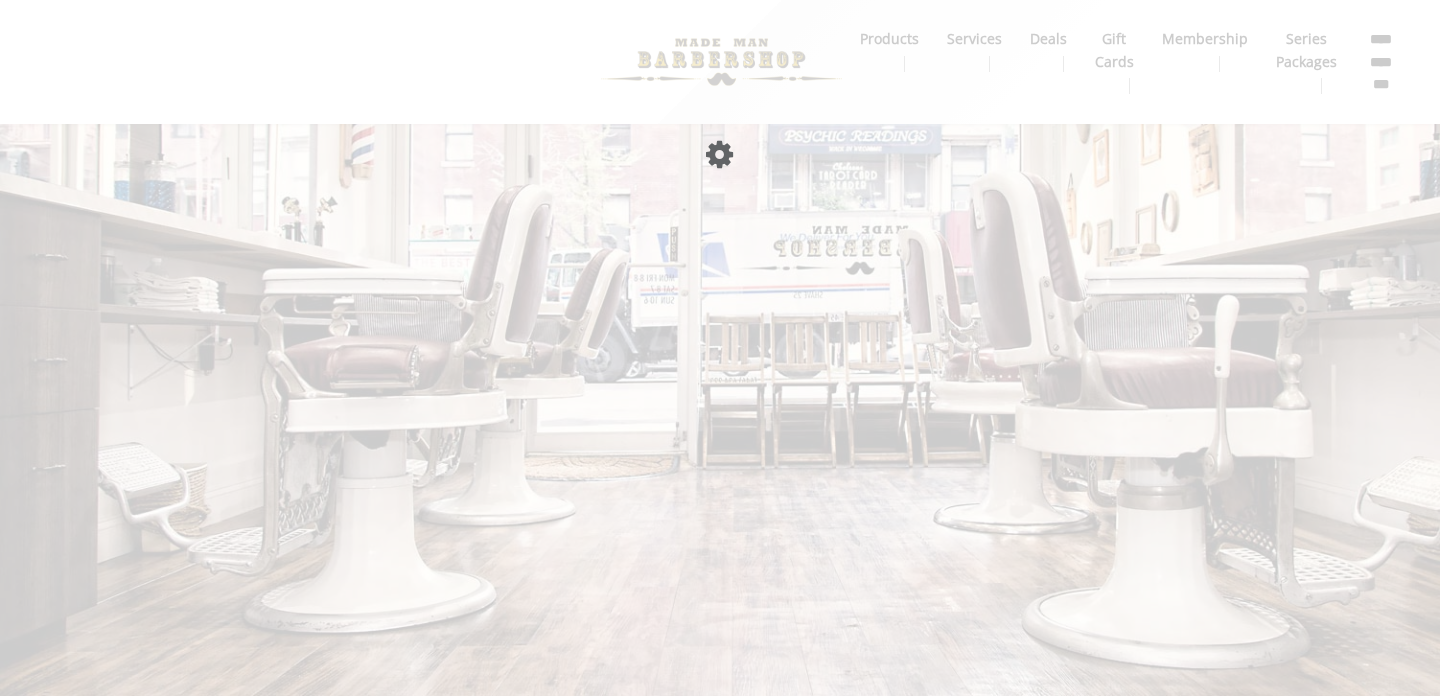 scroll, scrollTop: 0, scrollLeft: 0, axis: both 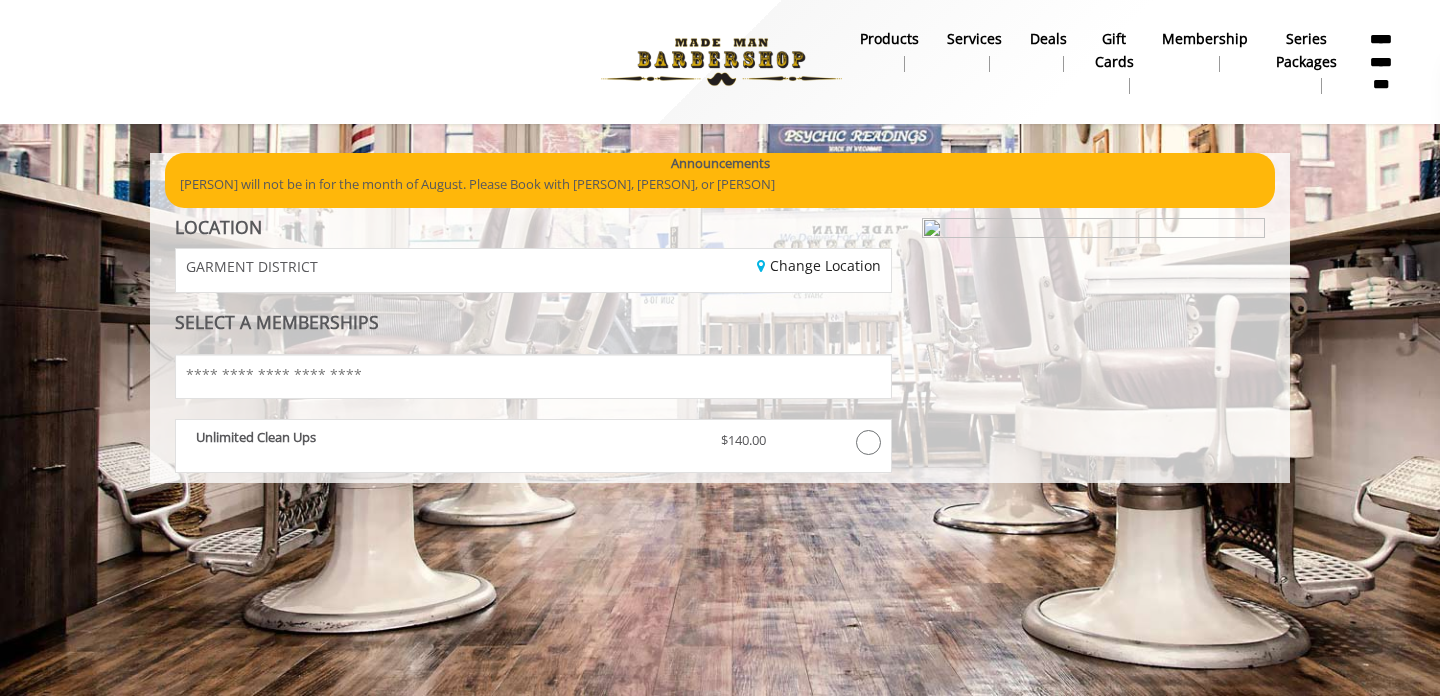 click on "**********" at bounding box center [1381, 61] 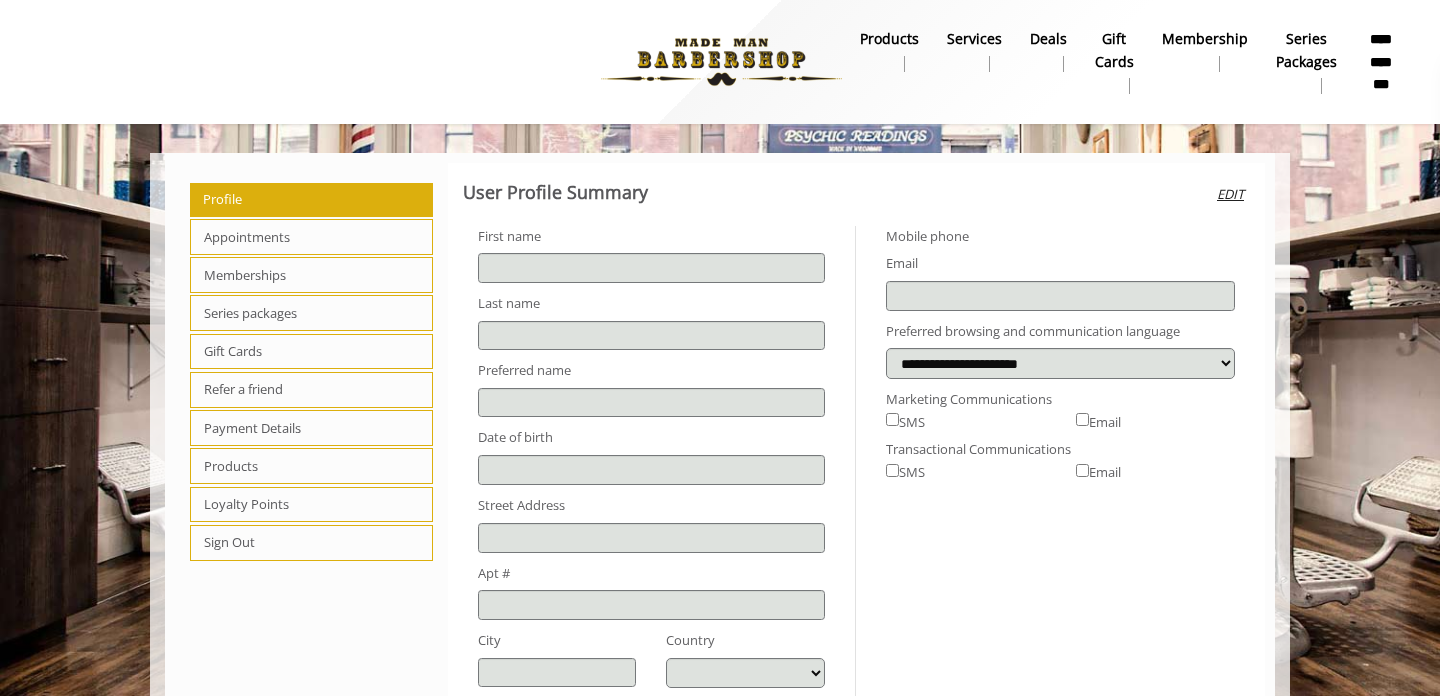 type on "*****" 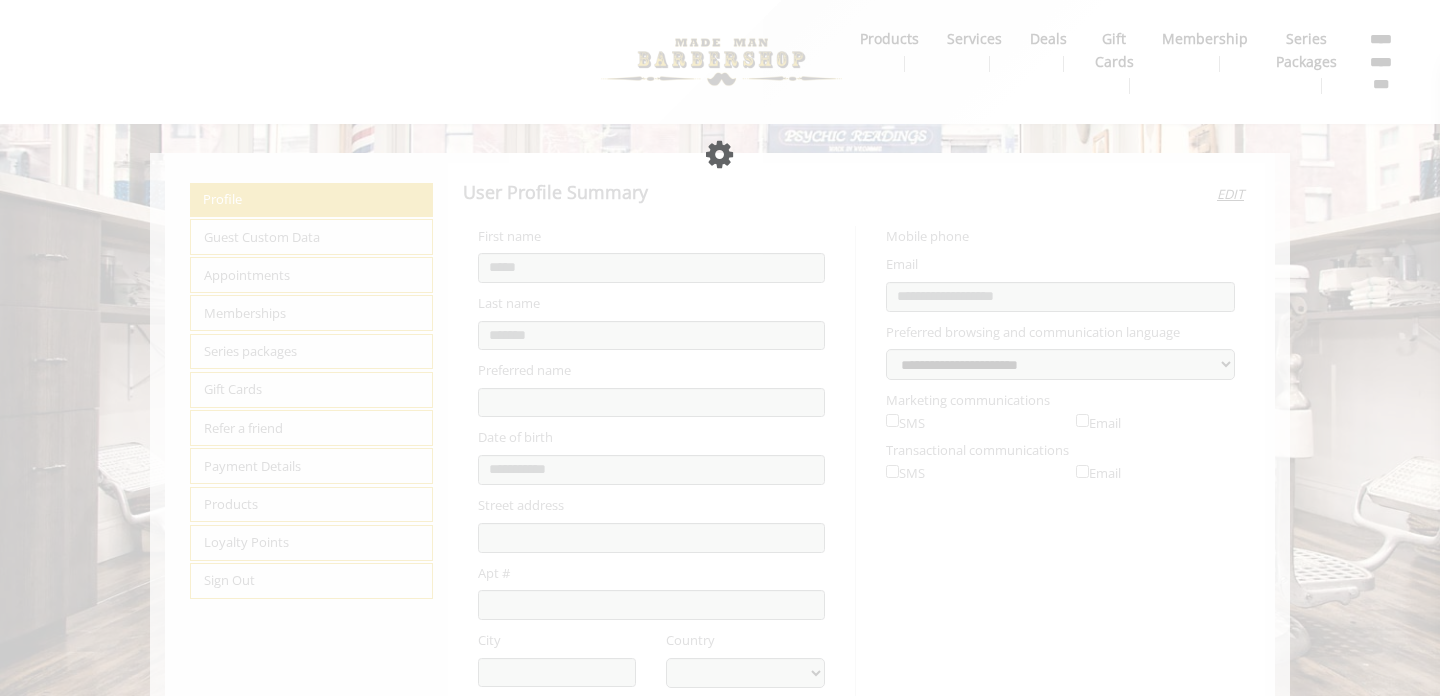 select on "***" 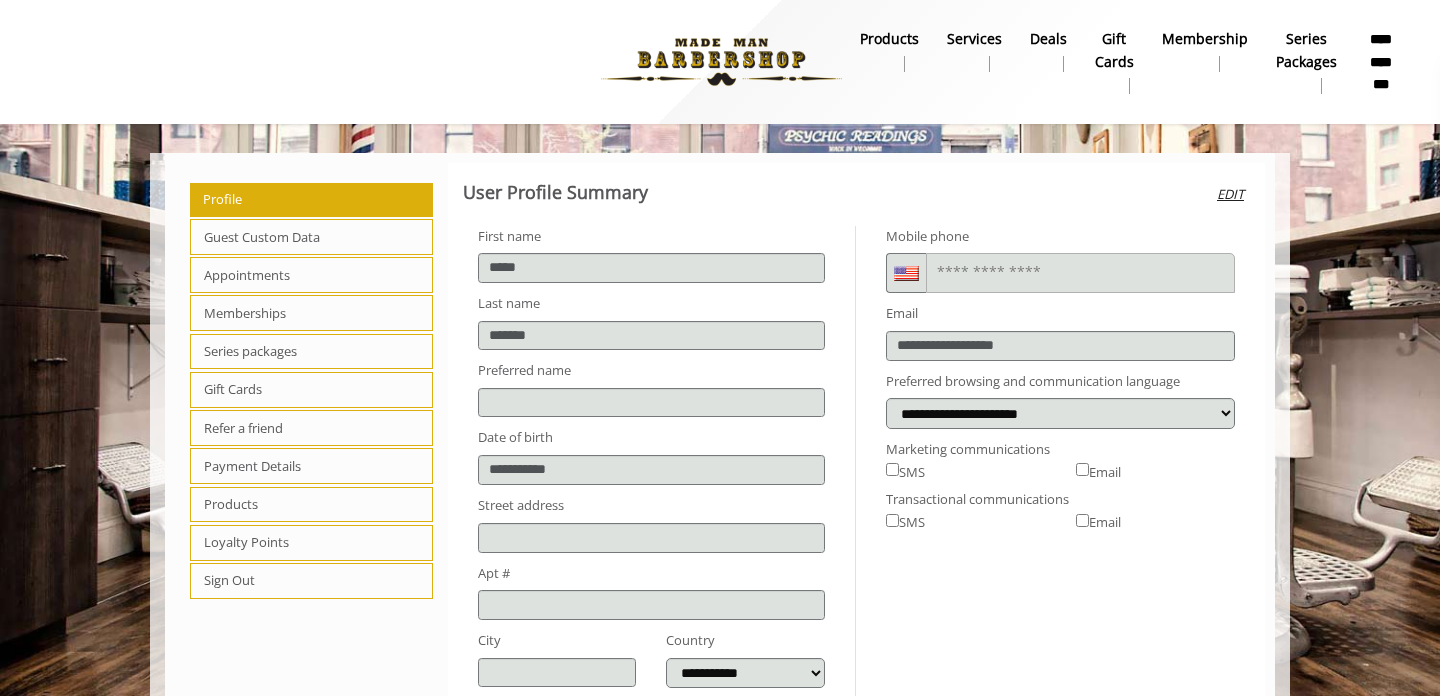 click on "Payment Details" at bounding box center [311, 466] 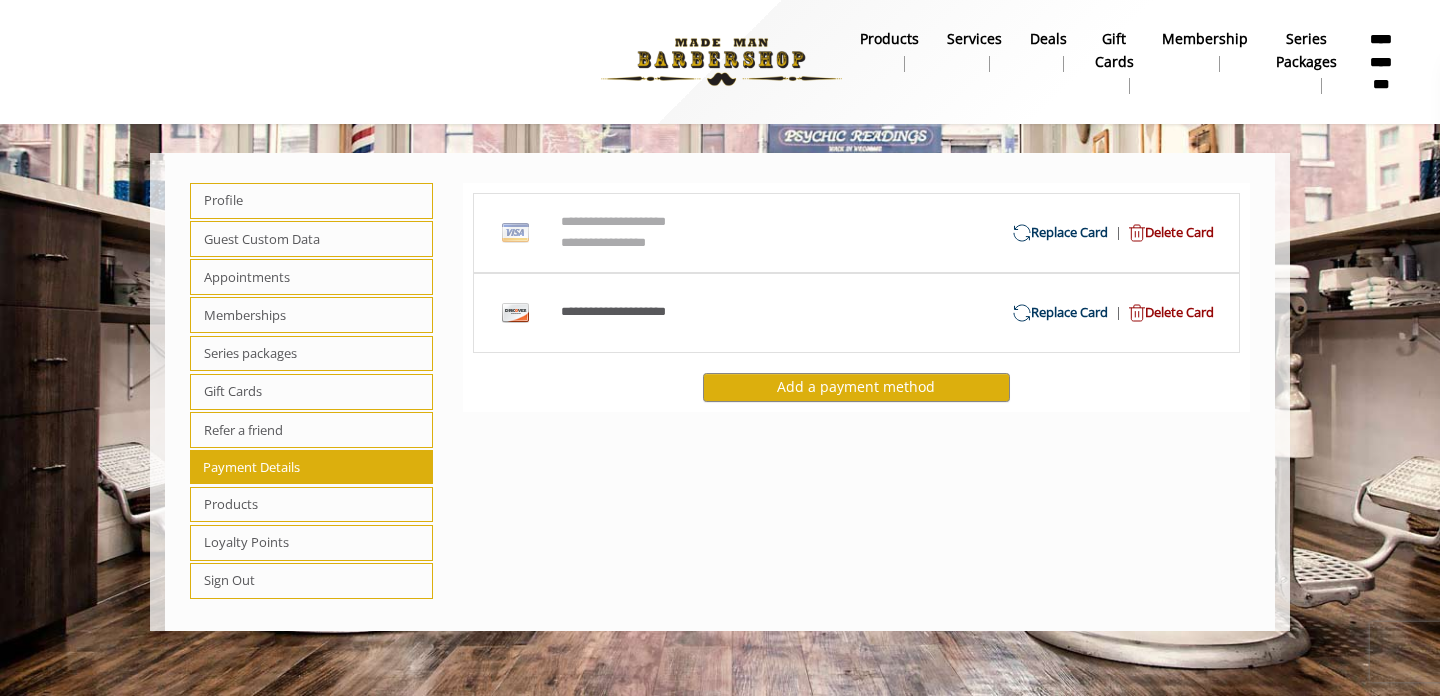click on "Delete Card" 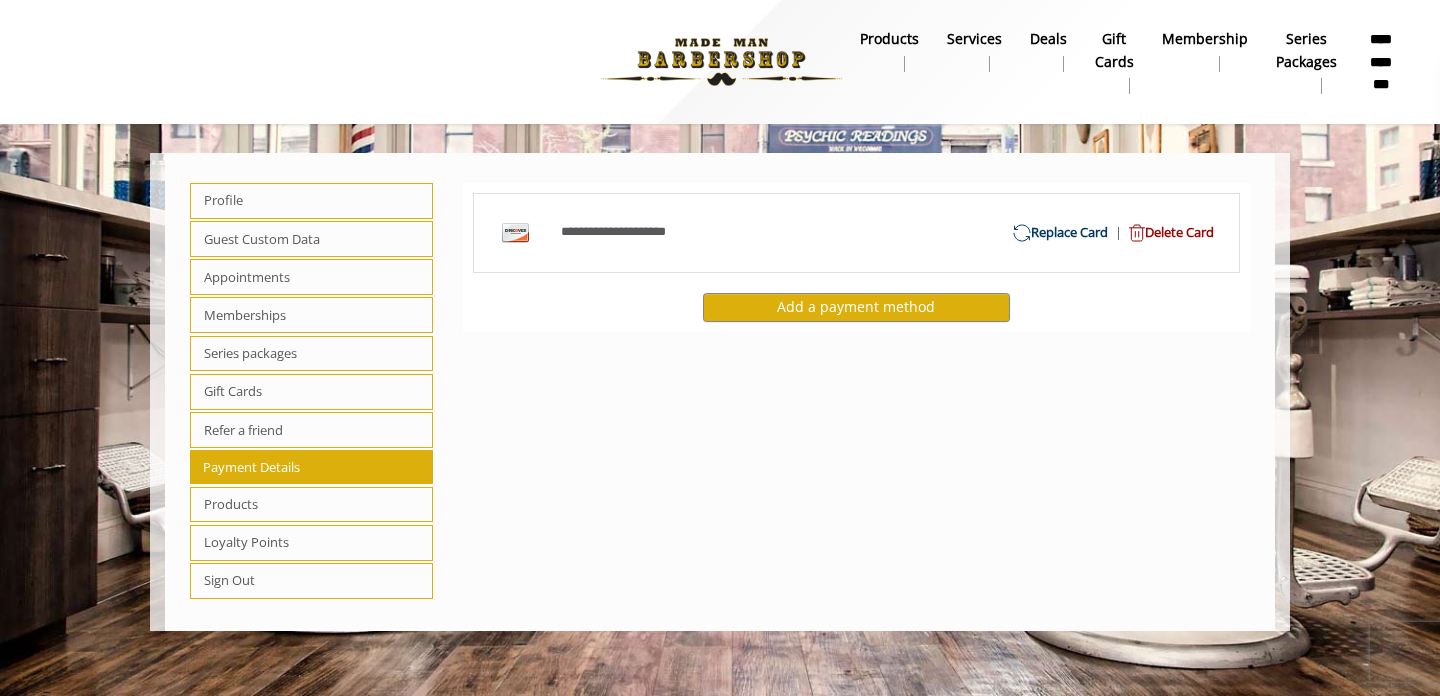 click on "Gift Cards" at bounding box center (311, 392) 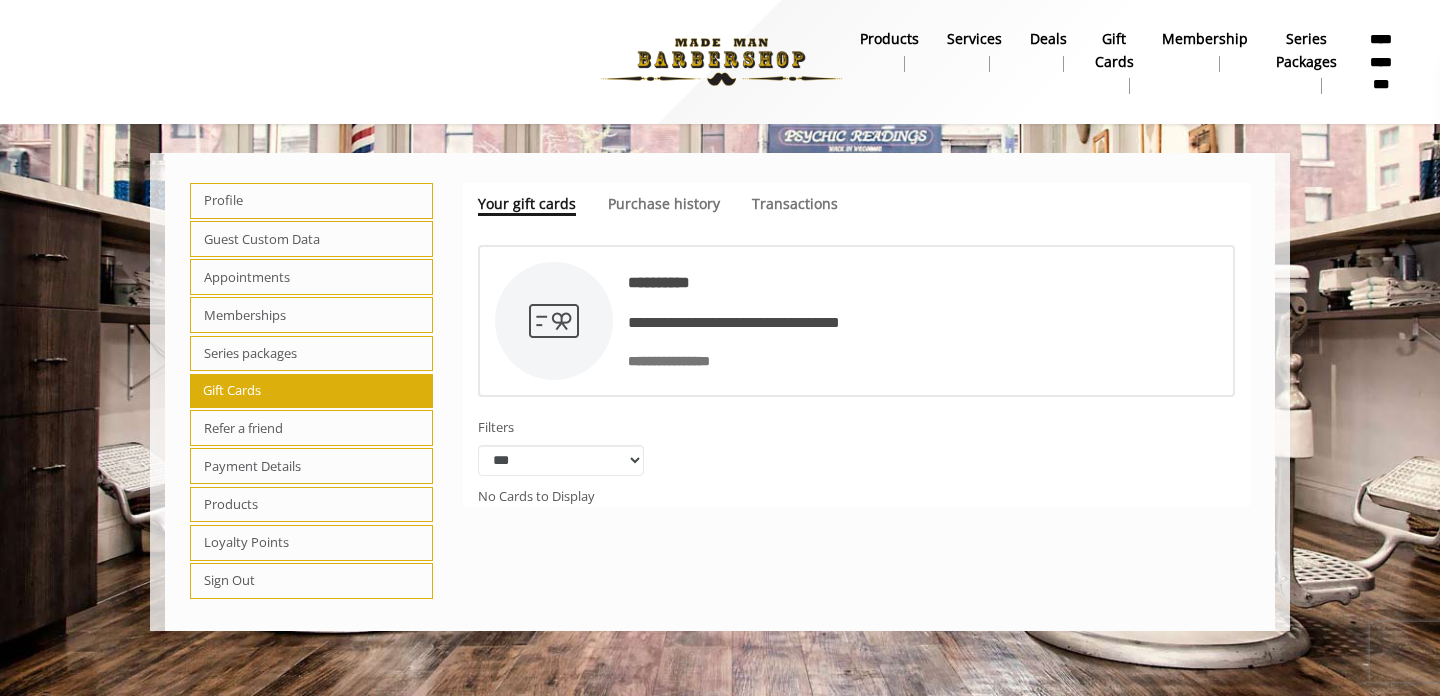 click on "Purchase history" at bounding box center (664, 203) 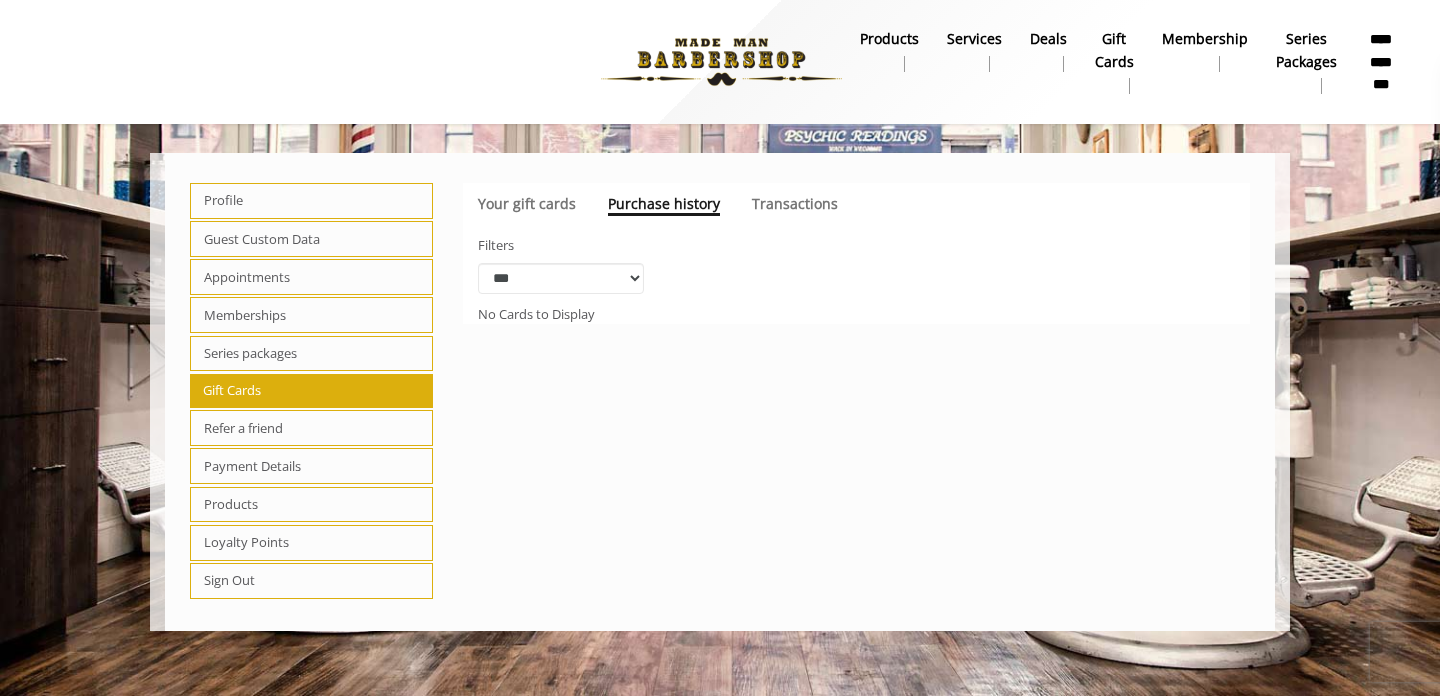 click on "Transactions" at bounding box center (795, 203) 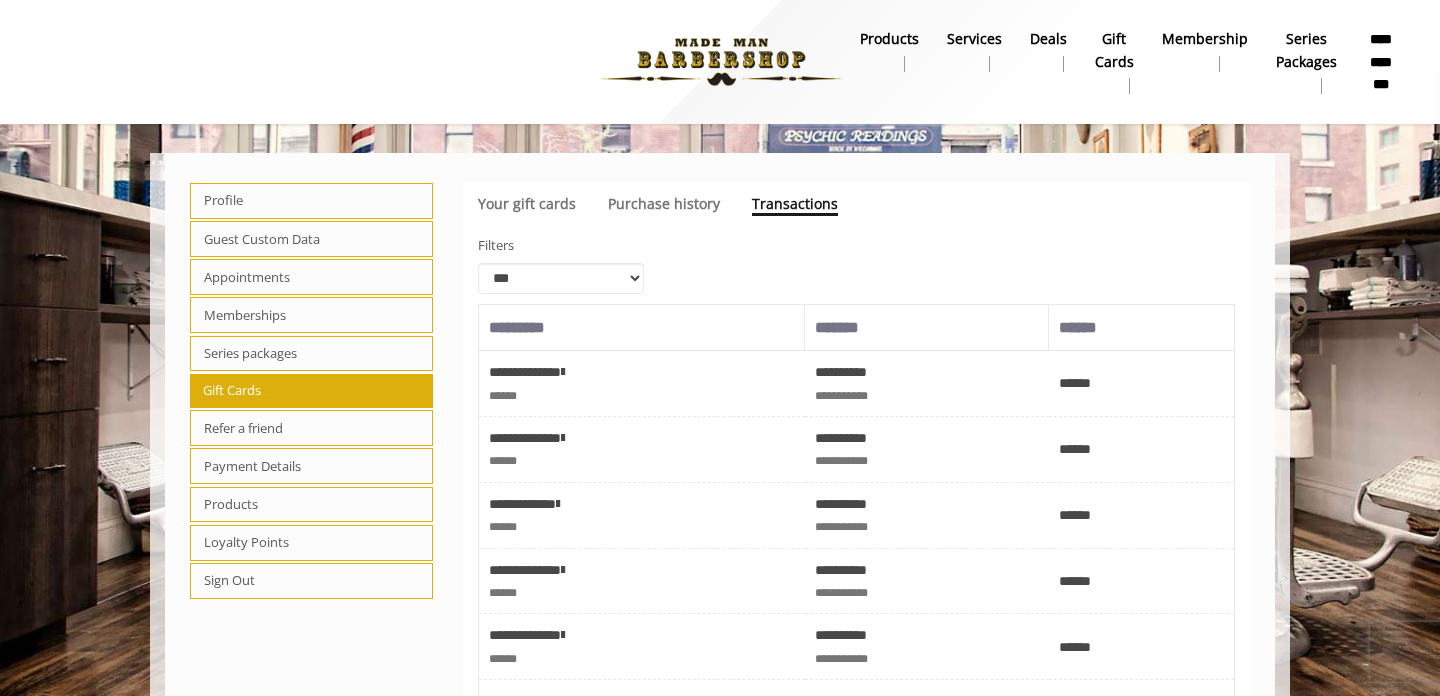 click on "Loyalty Points" at bounding box center (311, 543) 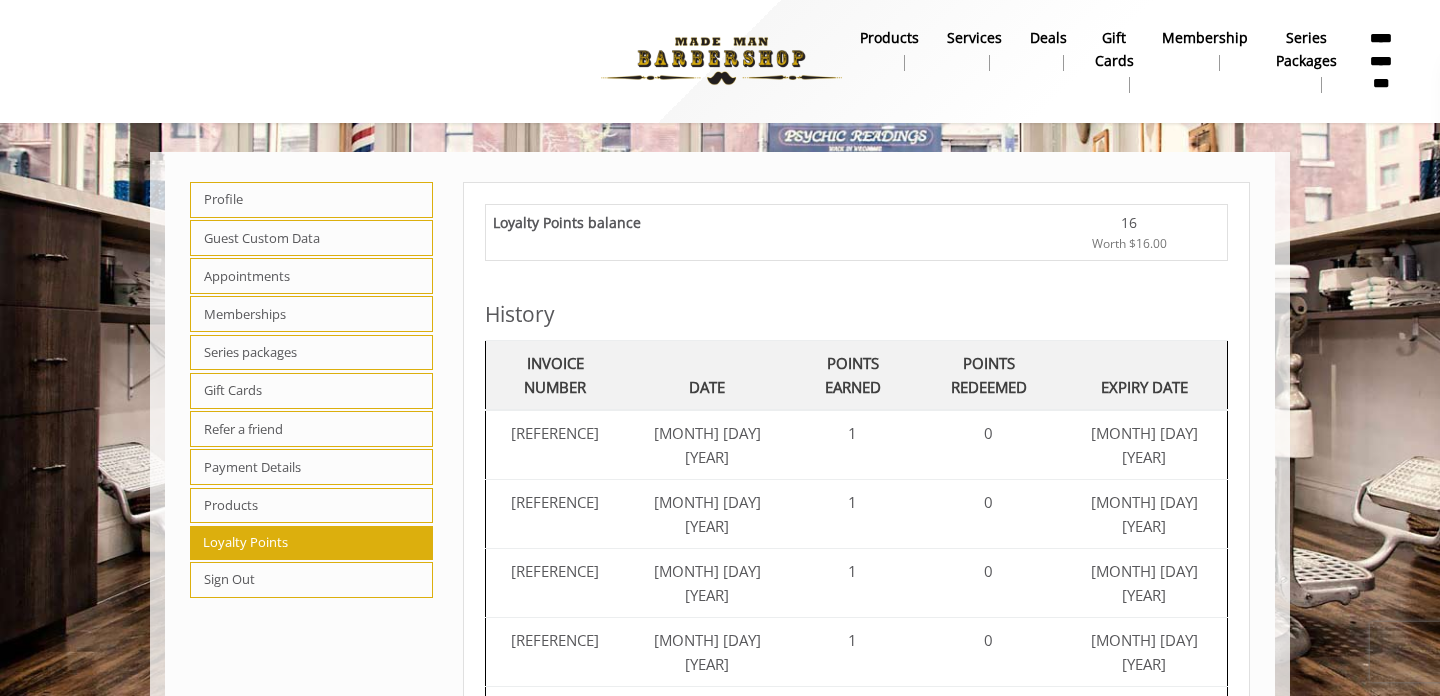 scroll, scrollTop: 0, scrollLeft: 0, axis: both 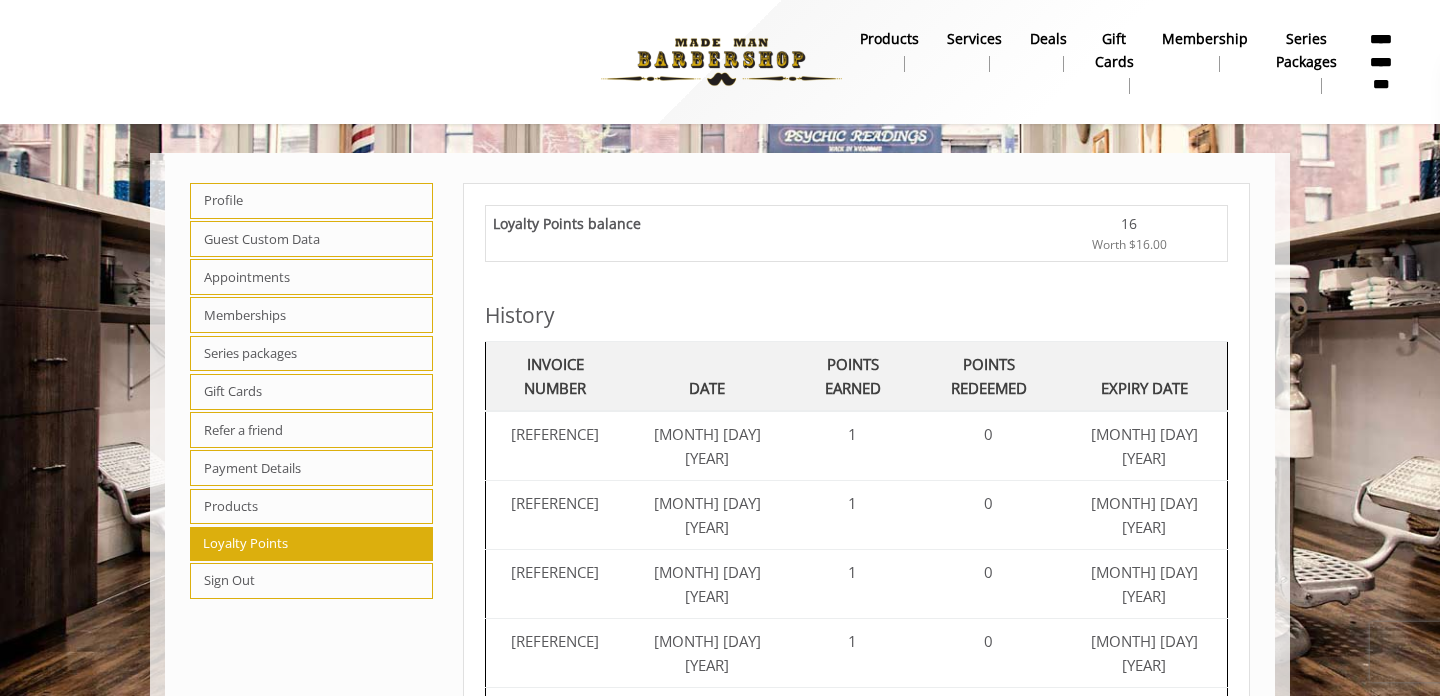 click on "Worth $16.00" at bounding box center [1129, 244] 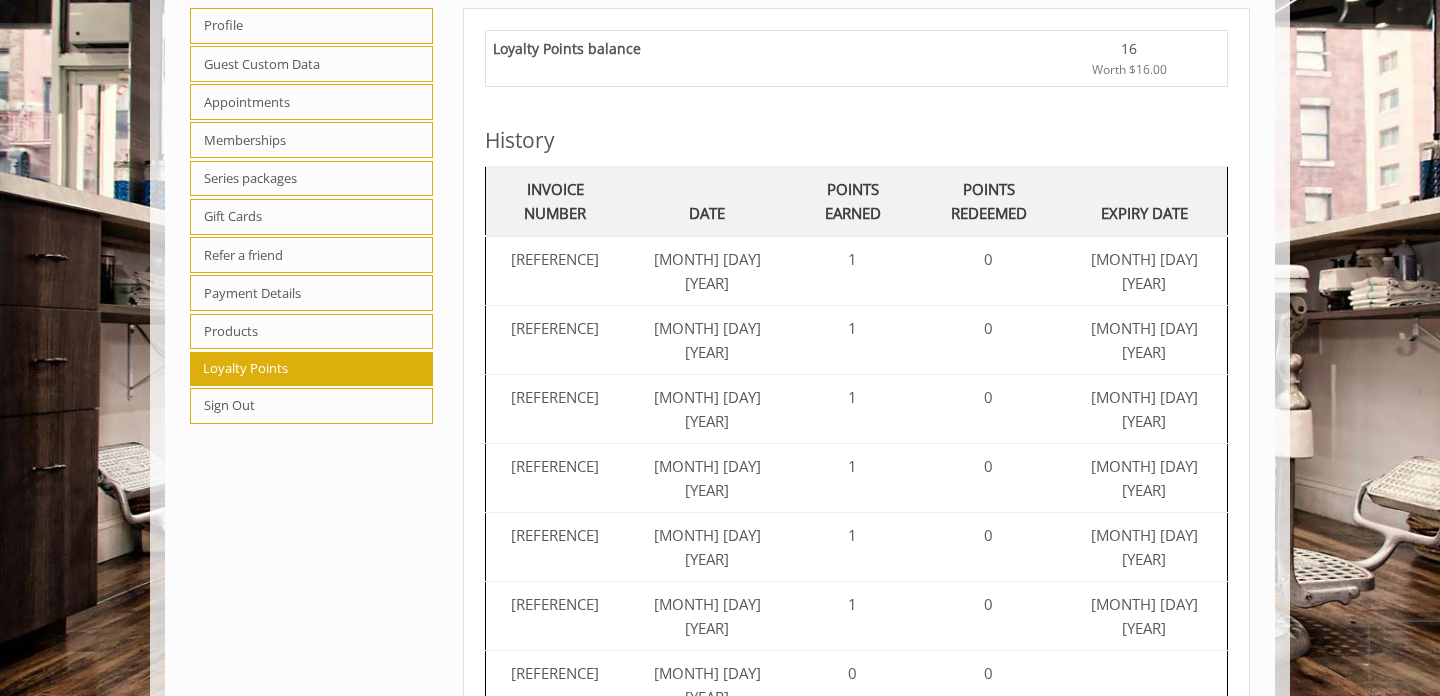 scroll, scrollTop: 80, scrollLeft: 0, axis: vertical 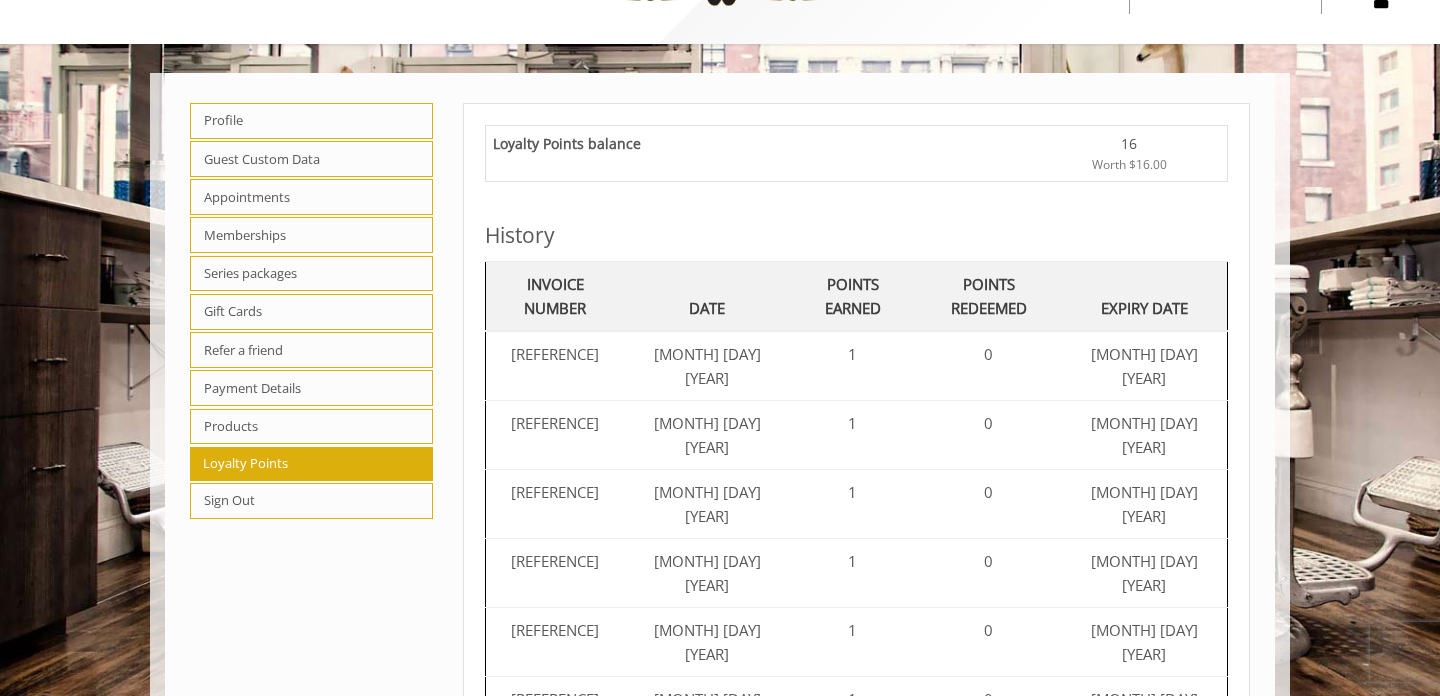 click on "Loyalty Points balance" at bounding box center (766, 154) 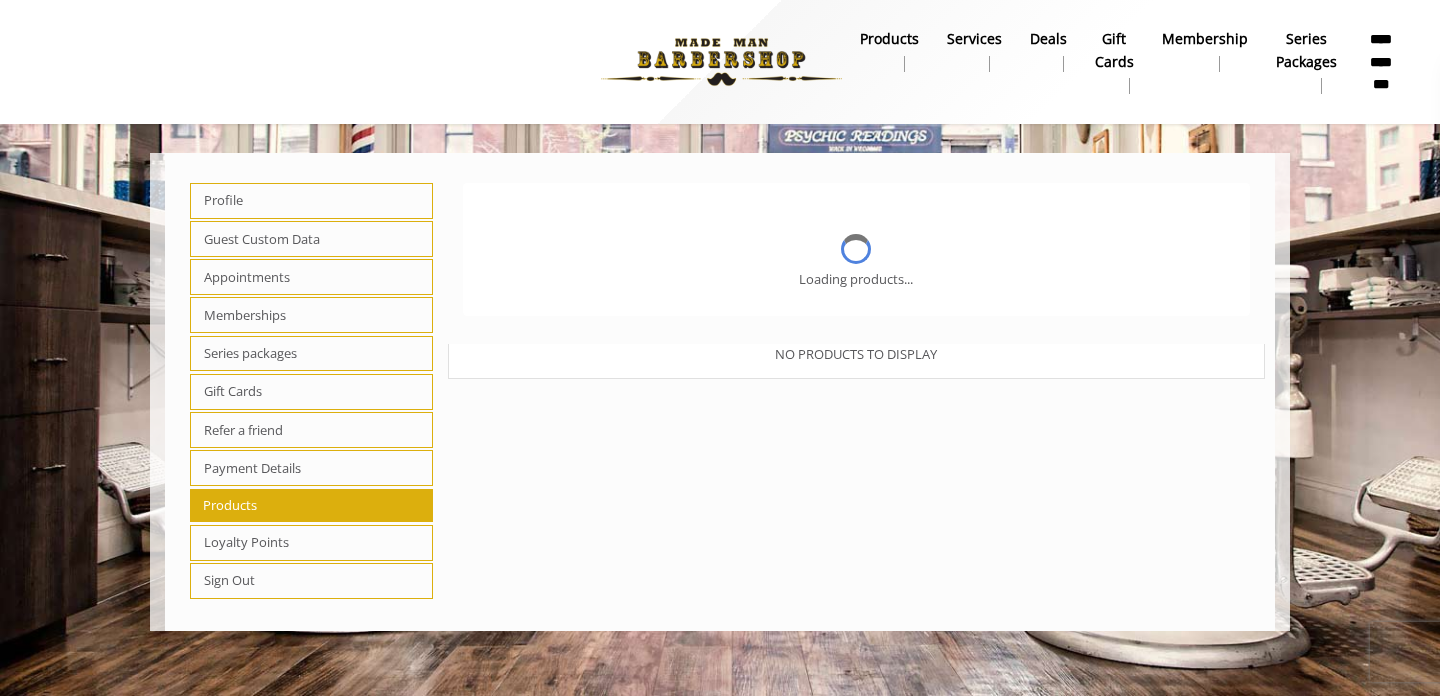 scroll, scrollTop: 0, scrollLeft: 0, axis: both 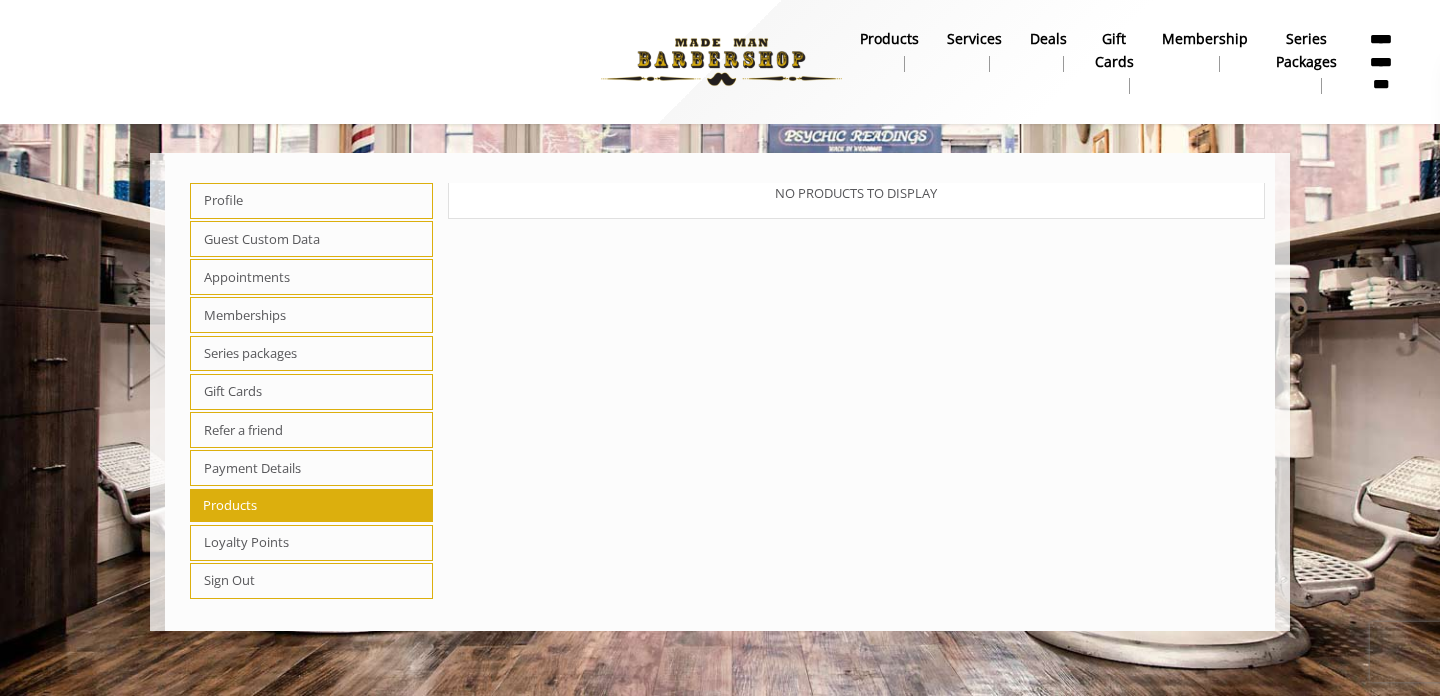 click on "Guest Custom Data" at bounding box center [311, 239] 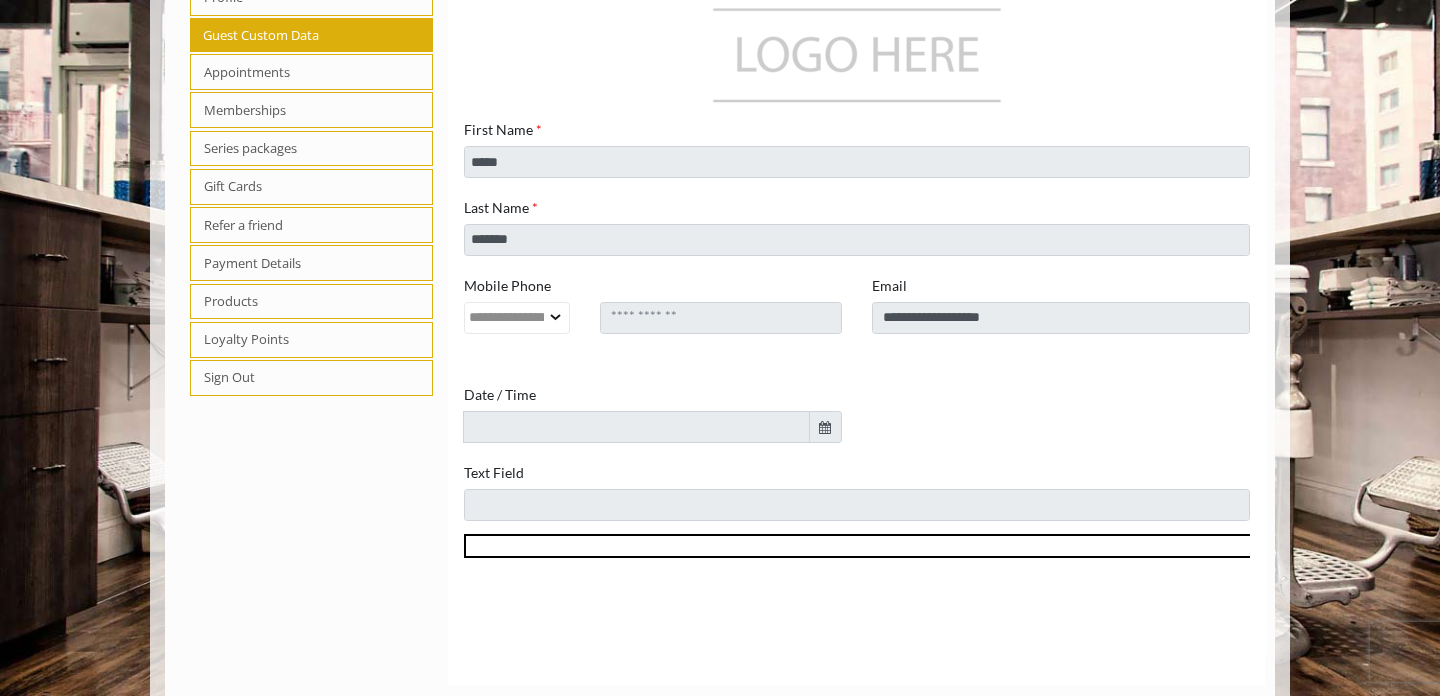 scroll, scrollTop: 215, scrollLeft: 0, axis: vertical 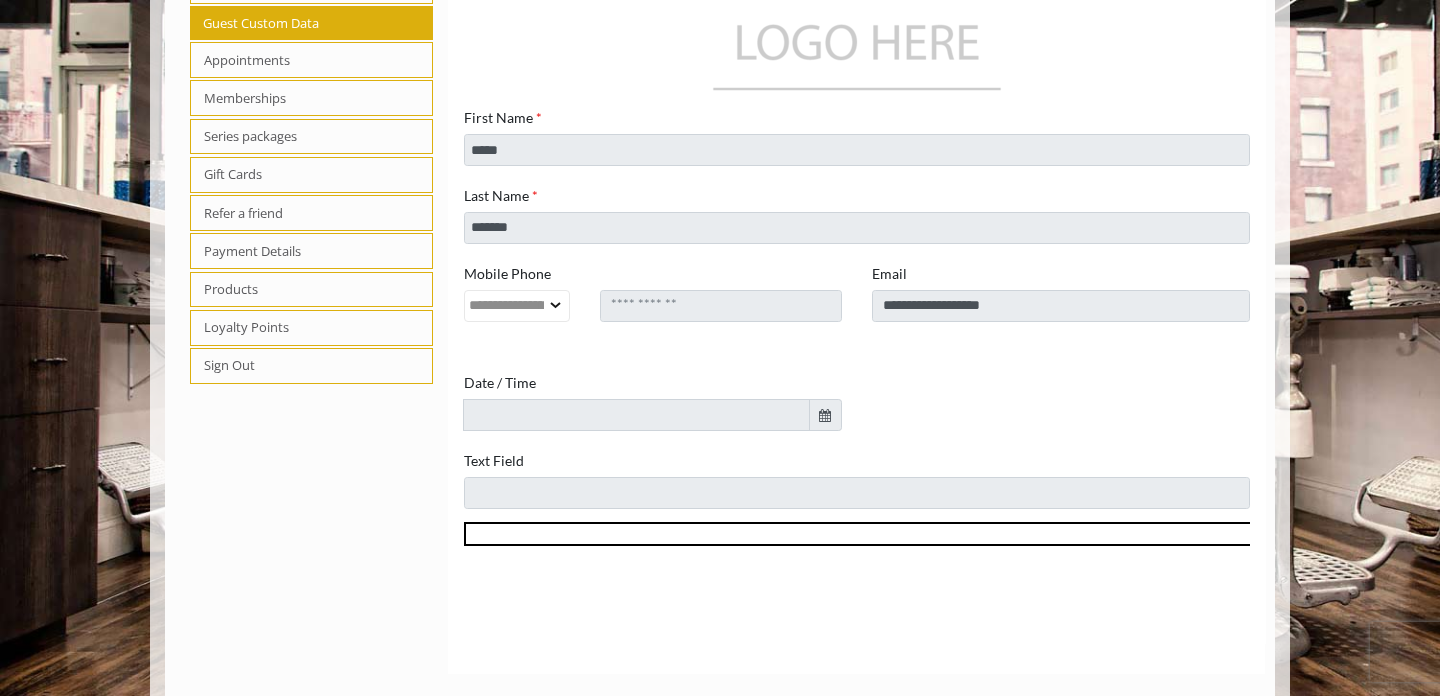 click on "Series packages" at bounding box center [311, 137] 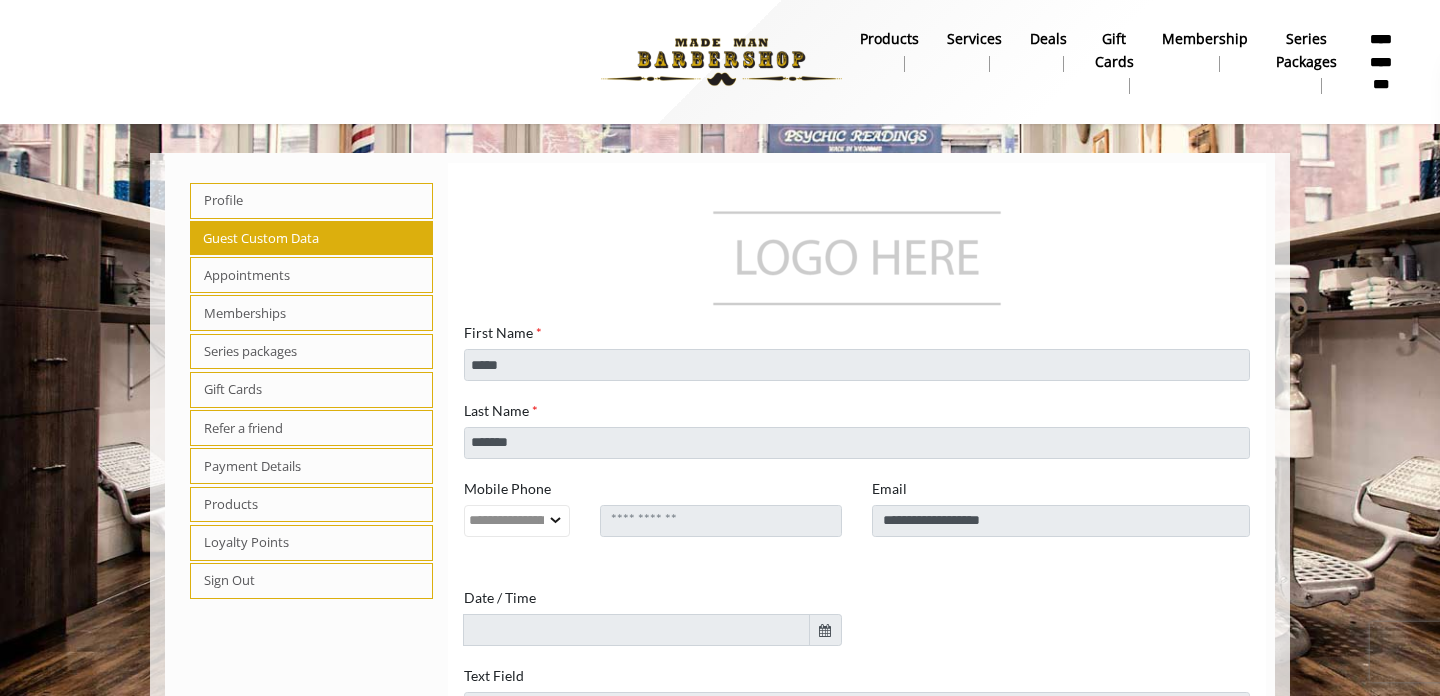 select on "*" 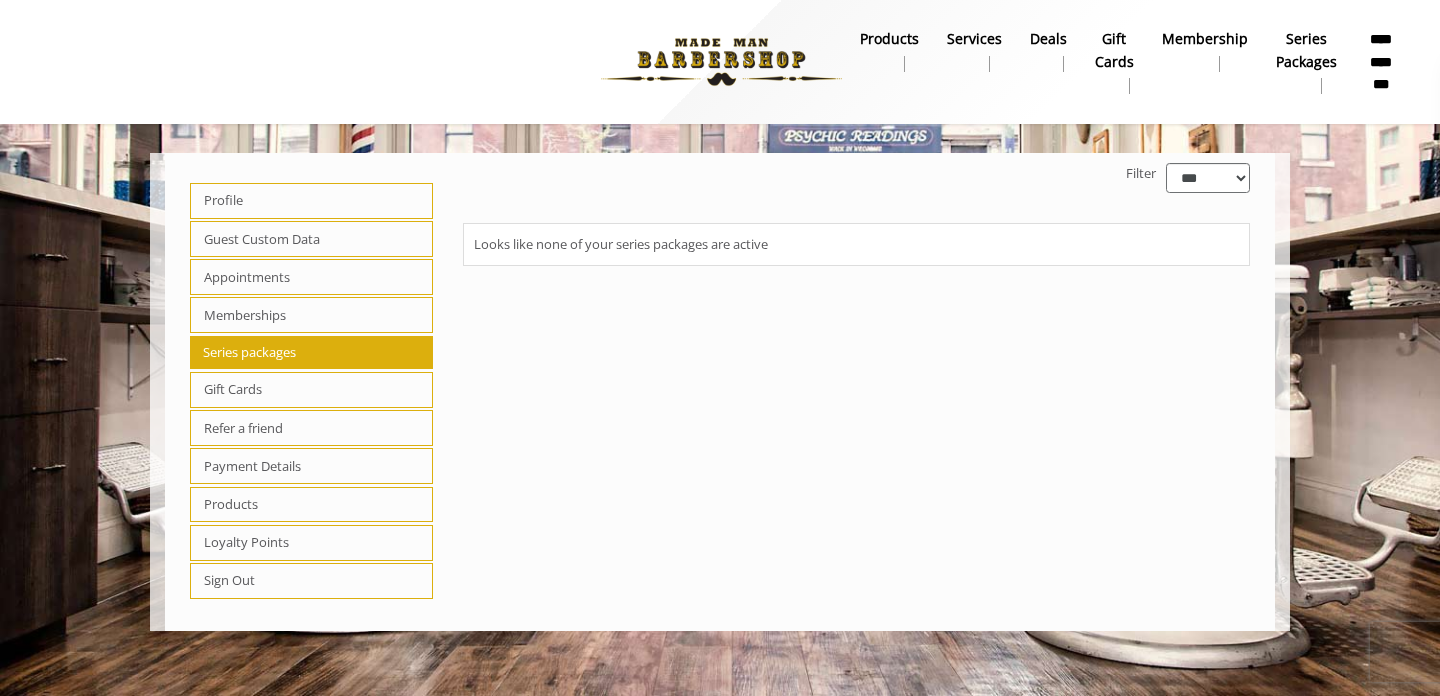click on "Appointments" at bounding box center (311, 277) 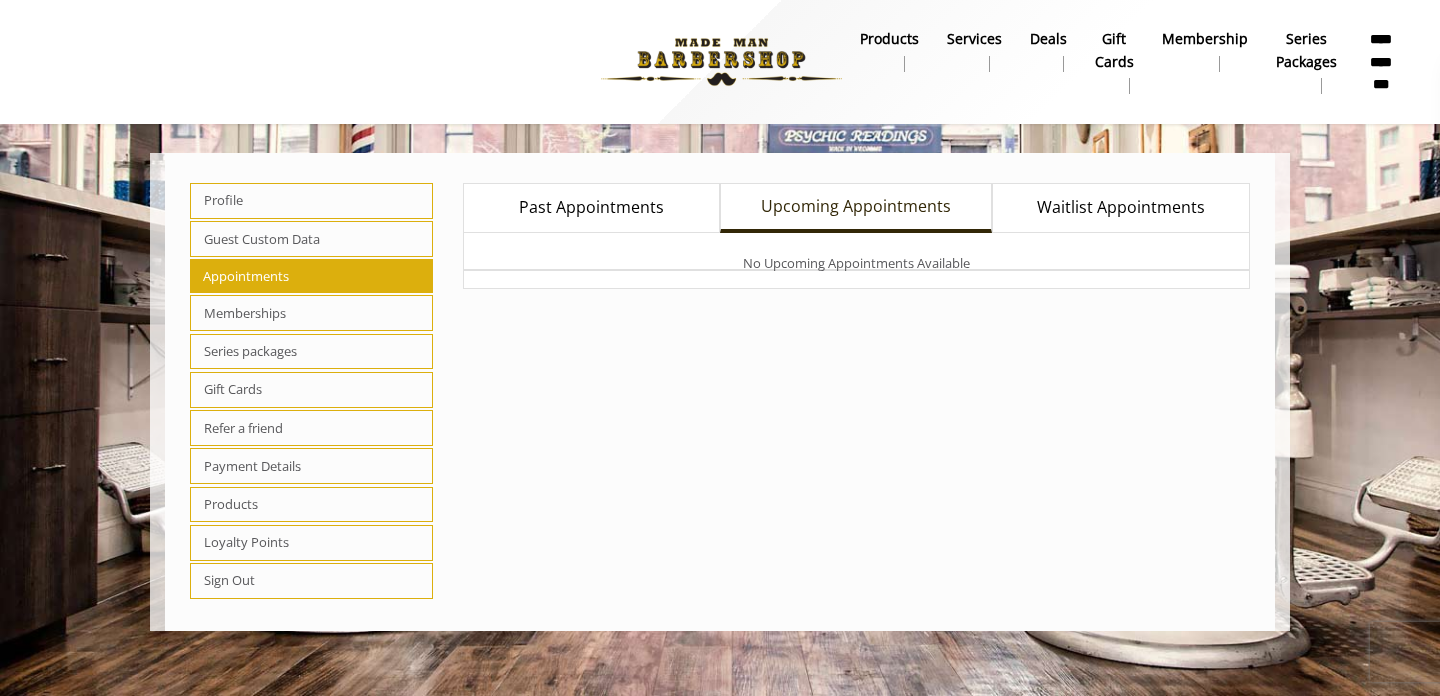 click on "Past Appointments" at bounding box center [591, 208] 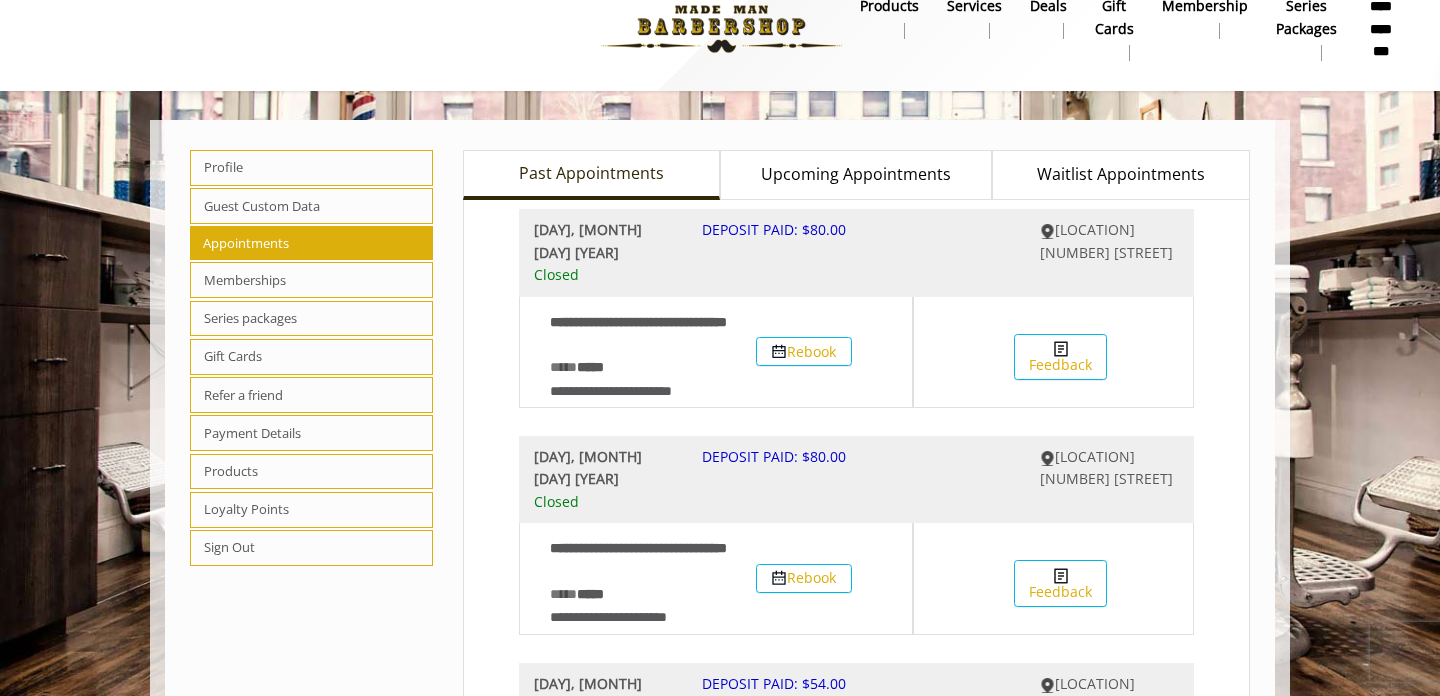 scroll, scrollTop: 0, scrollLeft: 0, axis: both 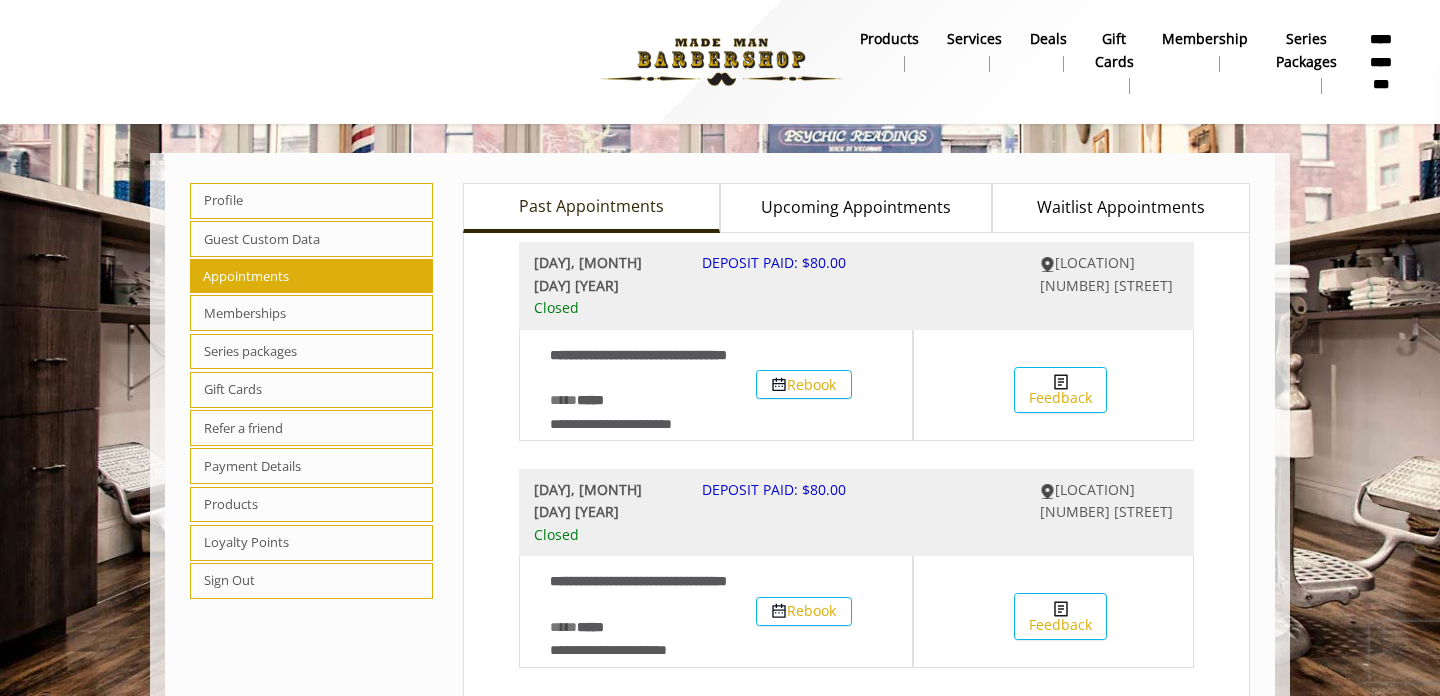 click on "Waitlist  Appointments" at bounding box center [1120, 208] 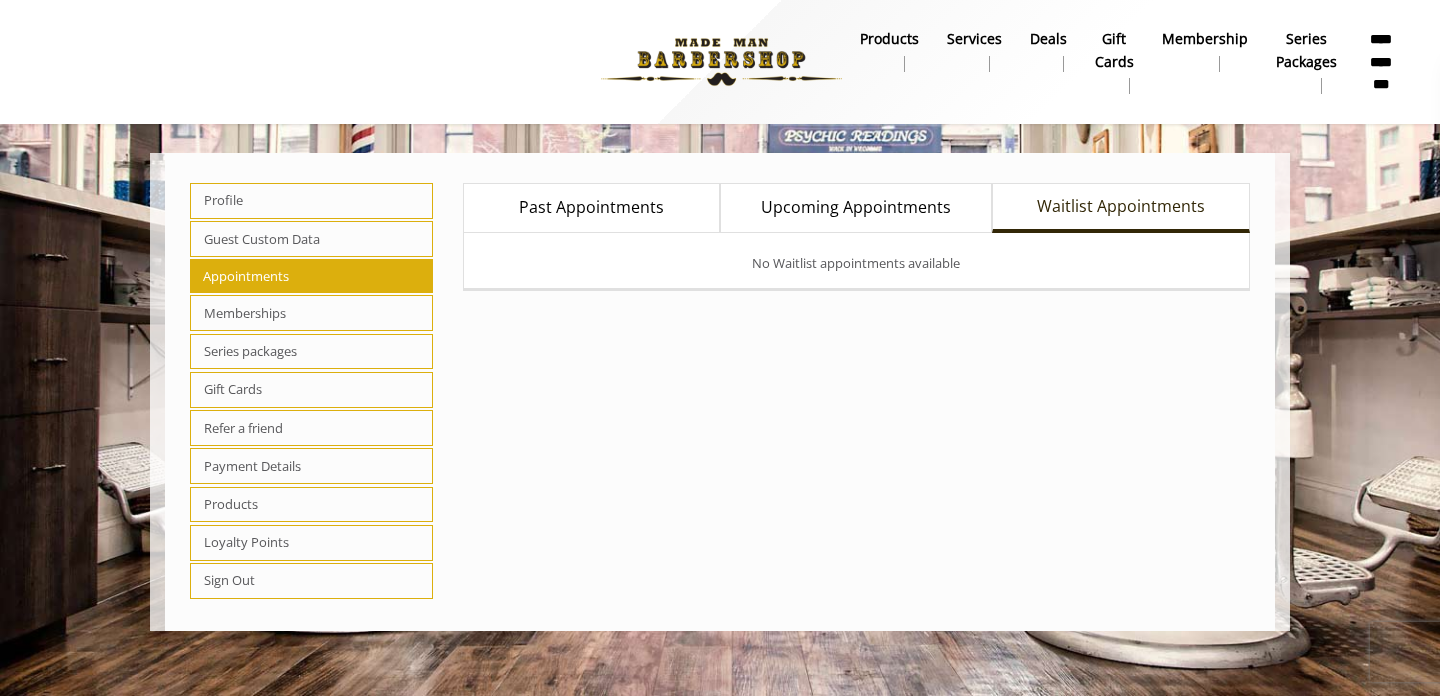 click on "Products" at bounding box center (311, 505) 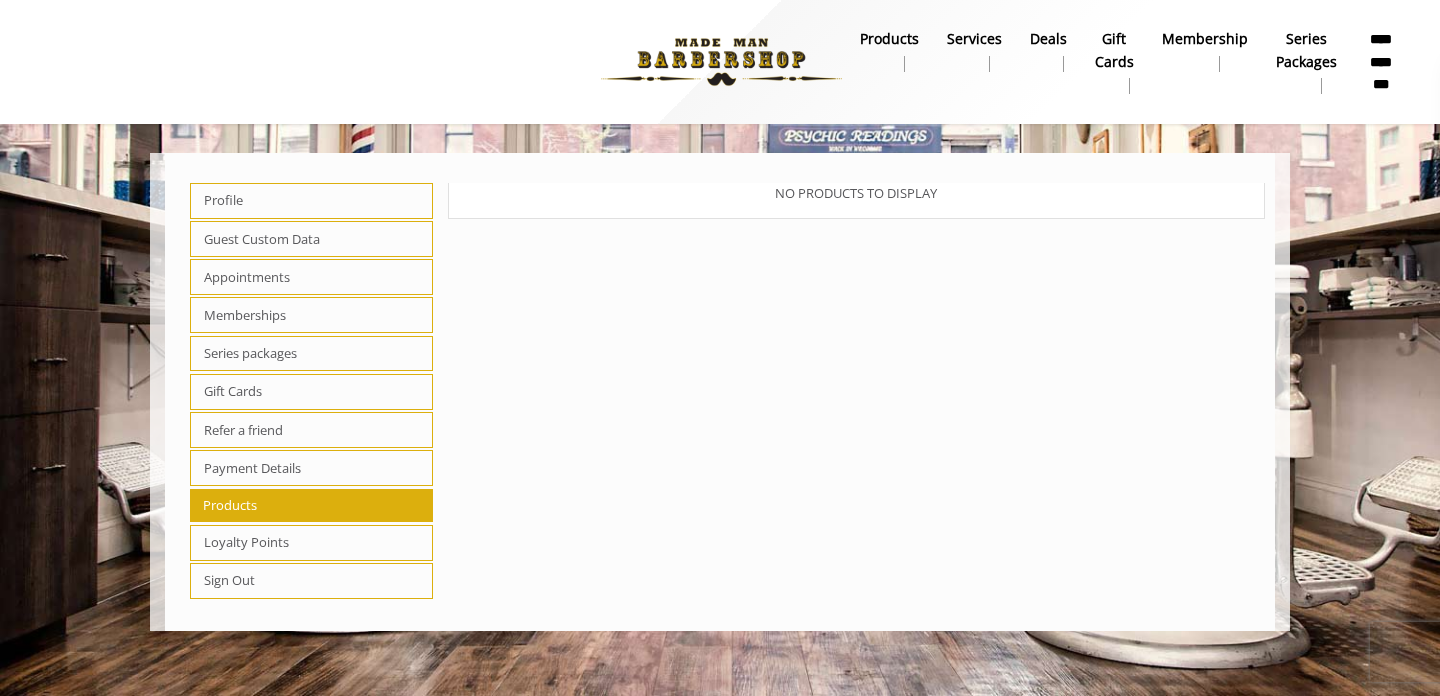 click on "products" at bounding box center [889, 39] 